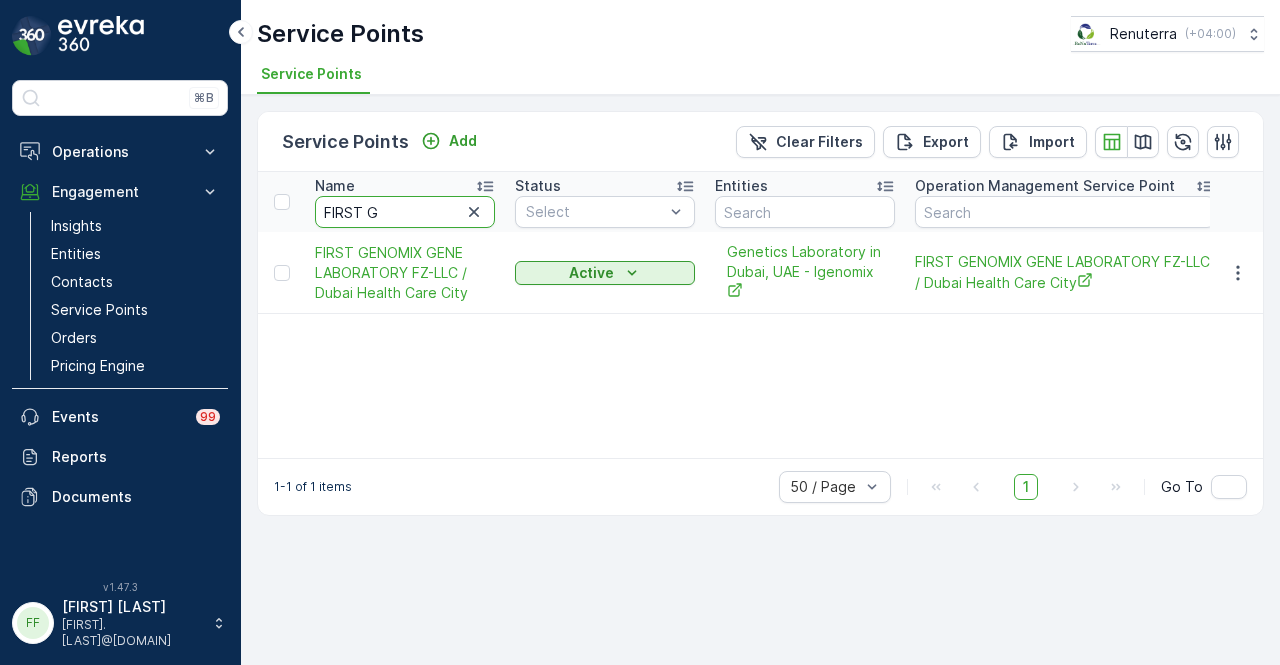 scroll, scrollTop: 0, scrollLeft: 0, axis: both 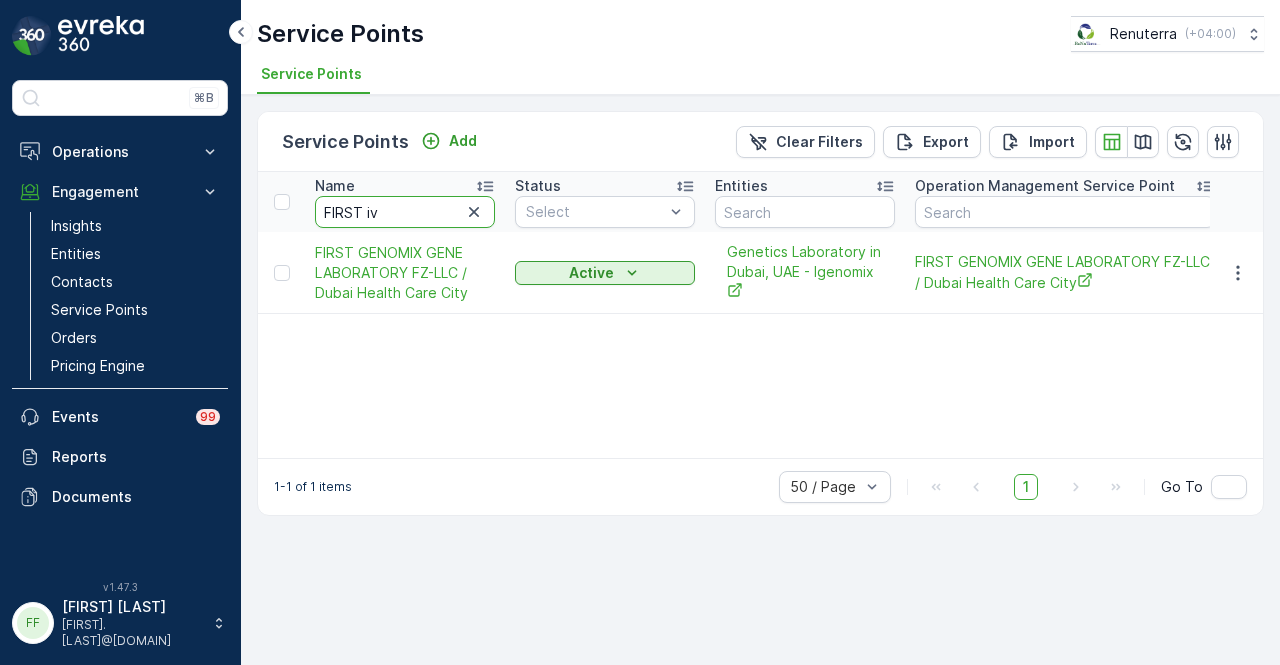 type on "FIRST ivd" 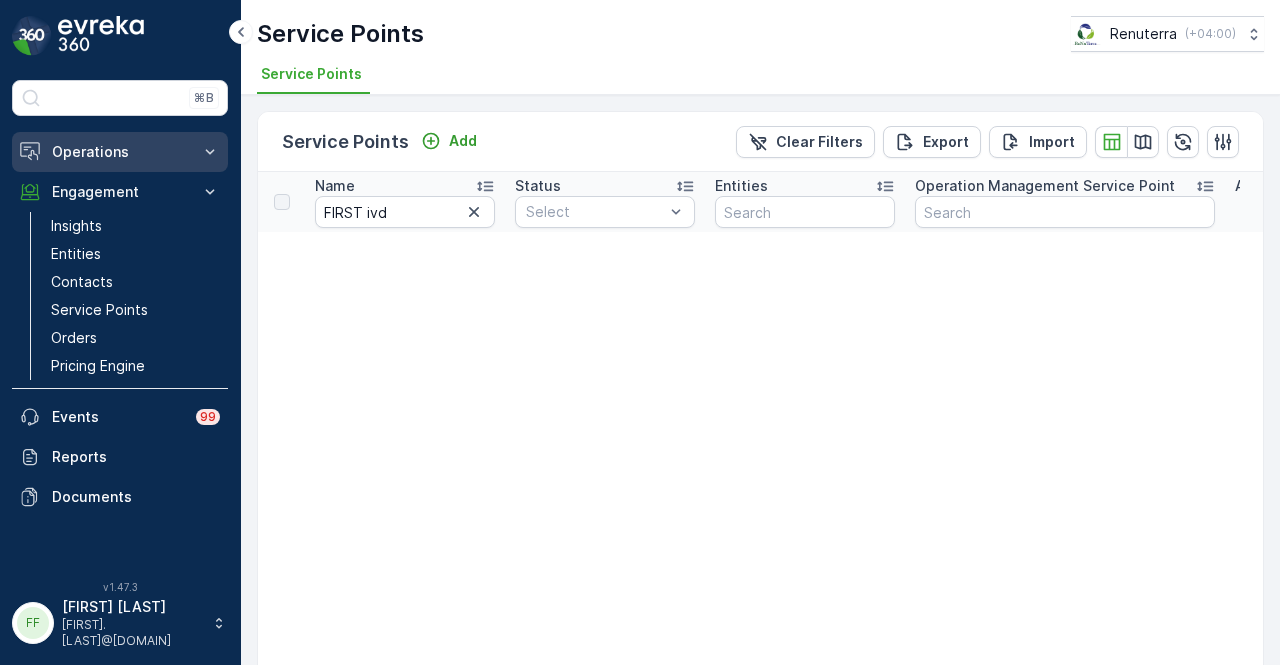 click on "Operations" at bounding box center (120, 152) 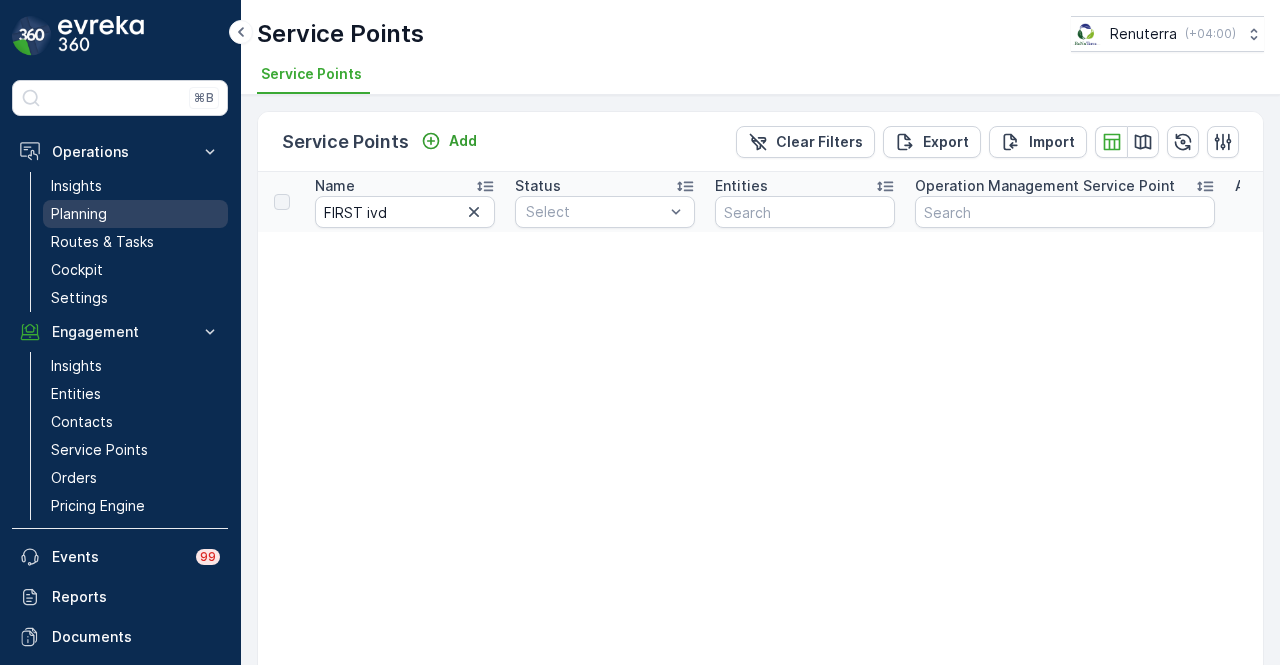click on "Planning" at bounding box center (135, 214) 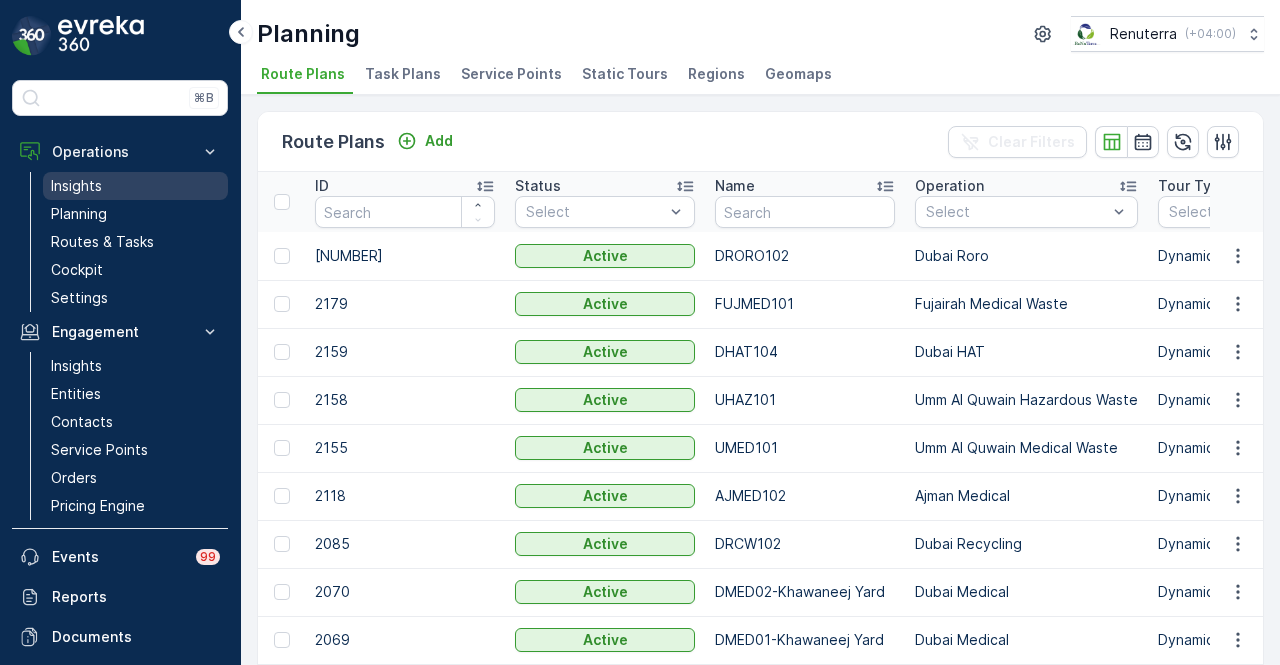 click on "Insights" at bounding box center [135, 186] 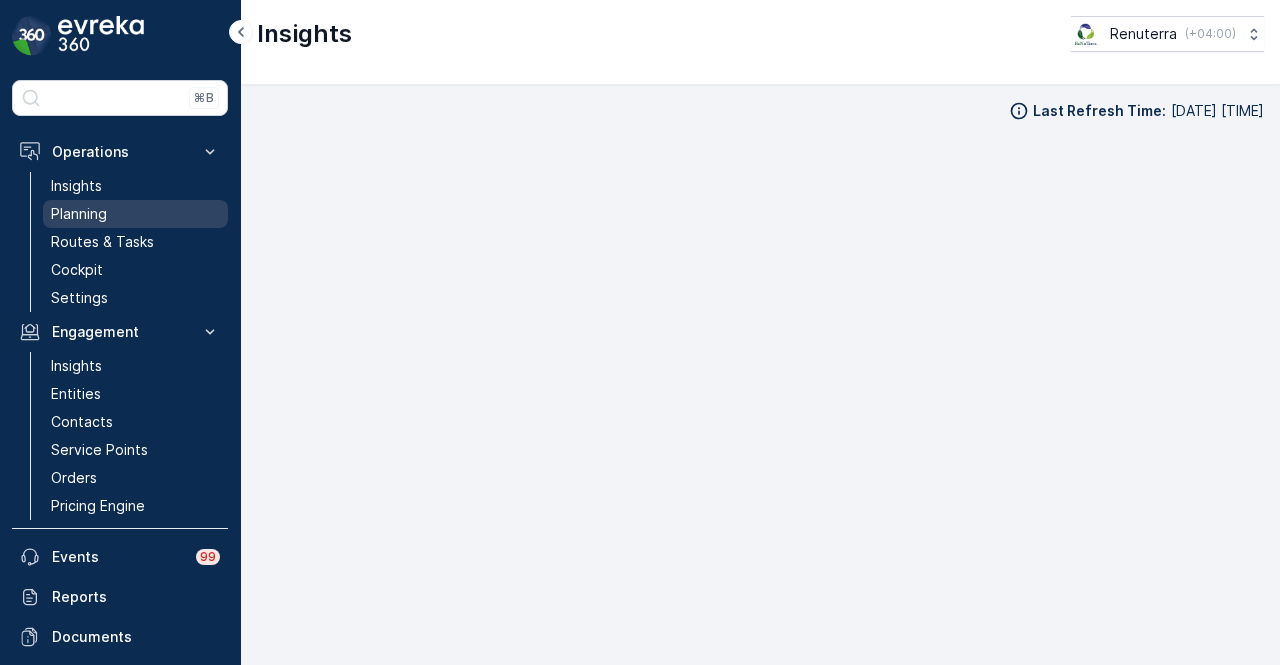 click on "Planning" at bounding box center [135, 214] 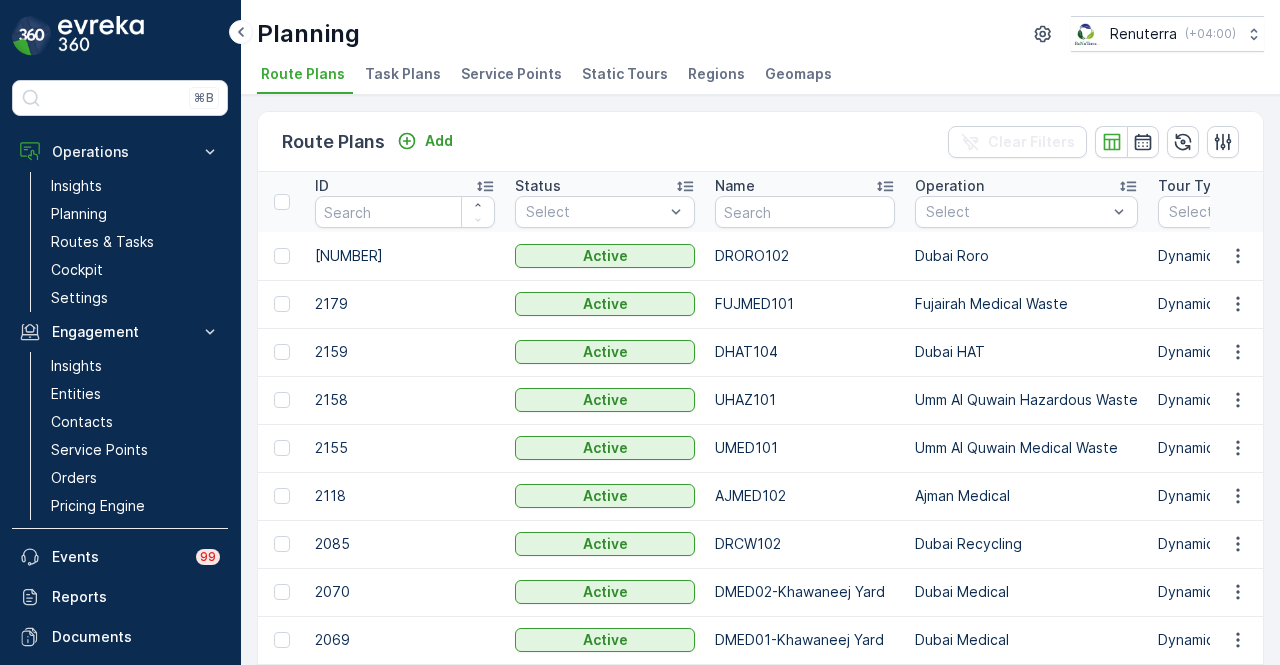 click on "Planning Renuterra ( +04:00 ) Route Plans Task Plans Service Points Static Tours Regions Geomaps" at bounding box center [760, 47] 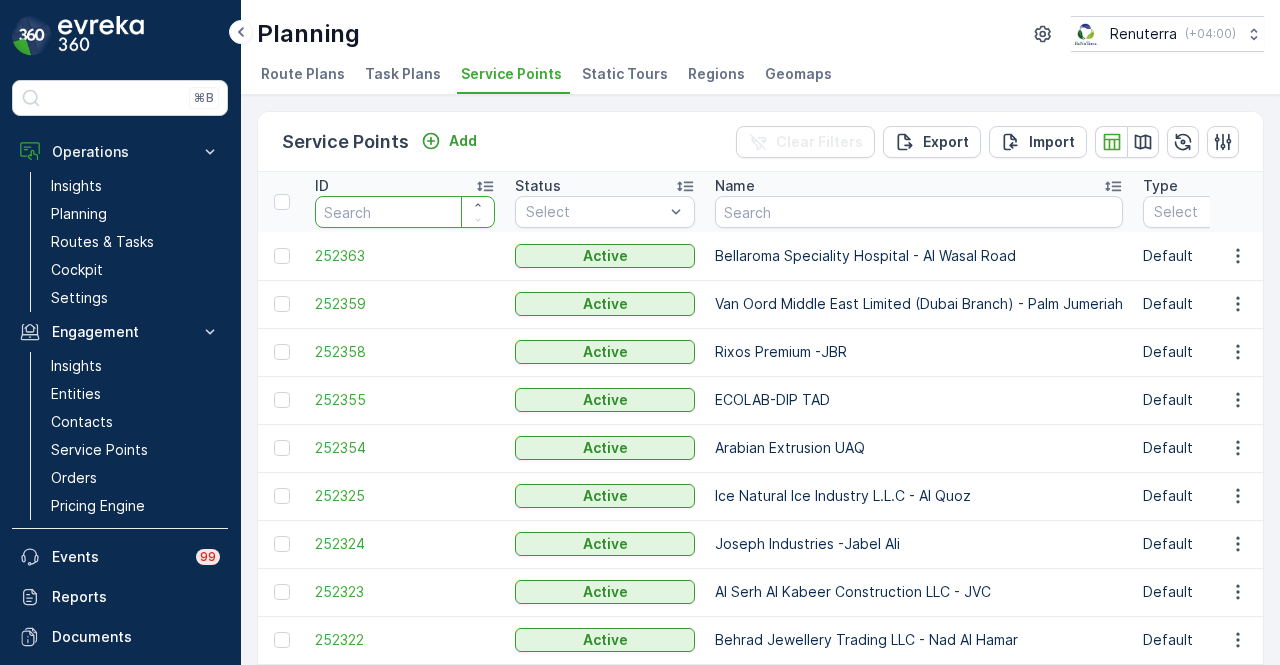 click at bounding box center [405, 212] 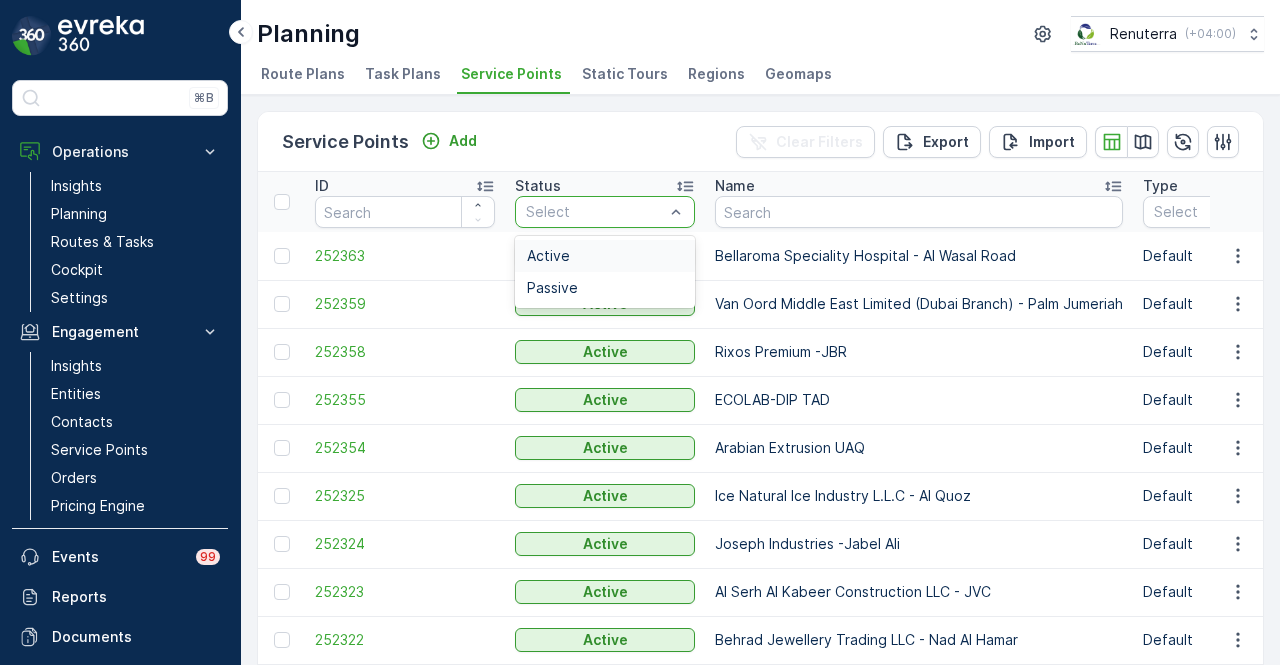 click at bounding box center [595, 212] 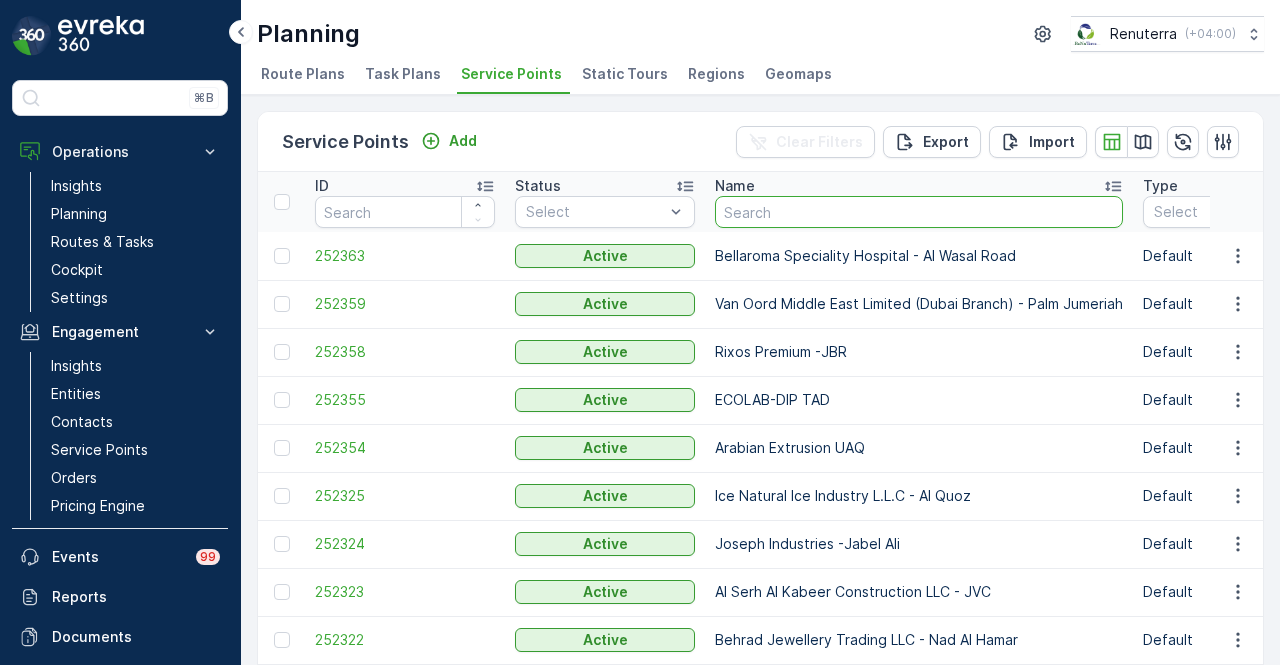 click at bounding box center [919, 212] 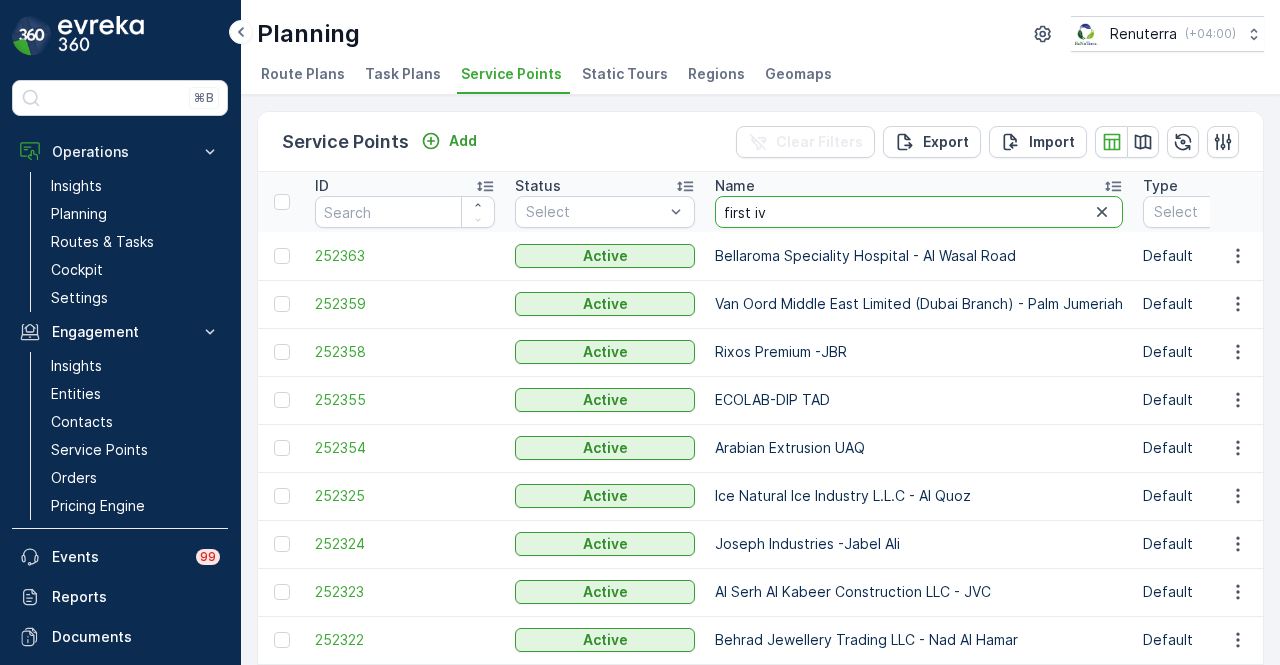 type on "first ivf" 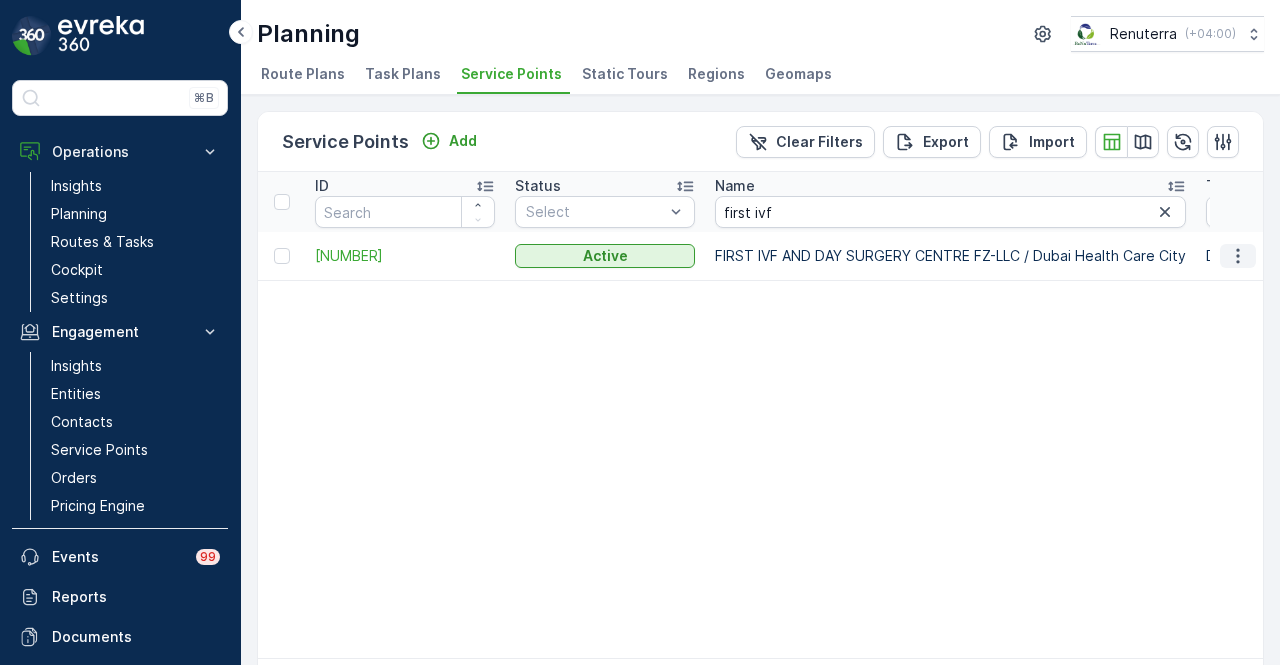 click at bounding box center [1238, 256] 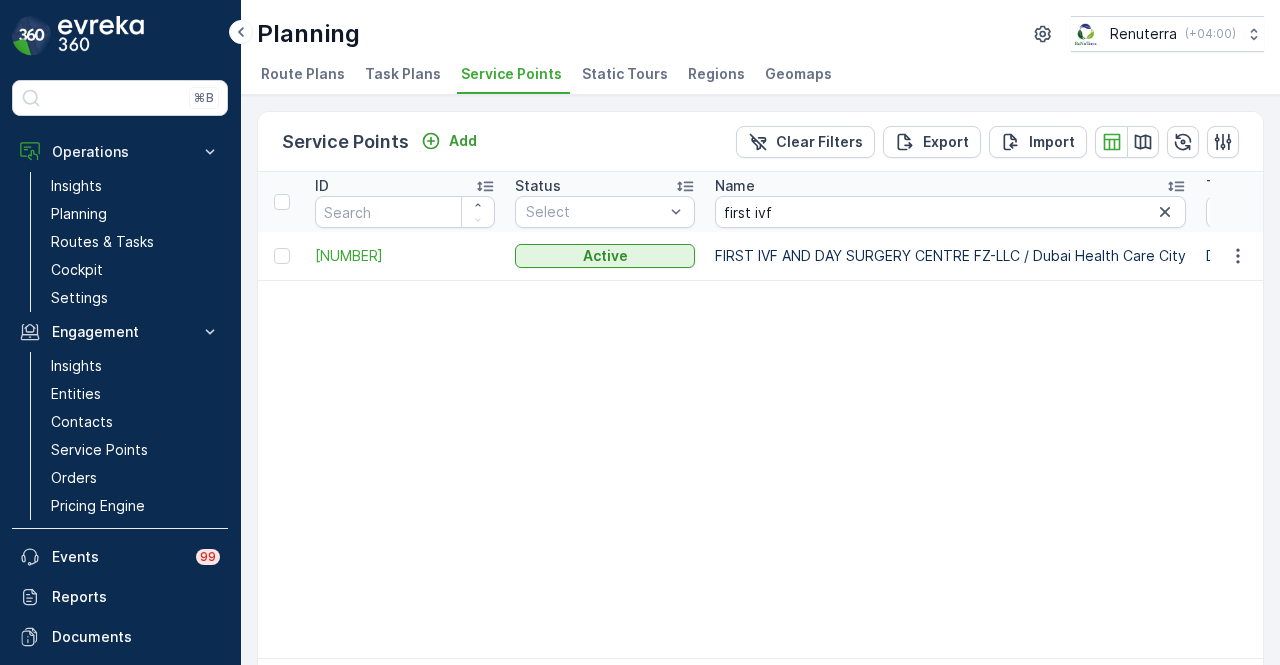 drag, startPoint x: 950, startPoint y: 314, endPoint x: 712, endPoint y: 322, distance: 238.13441 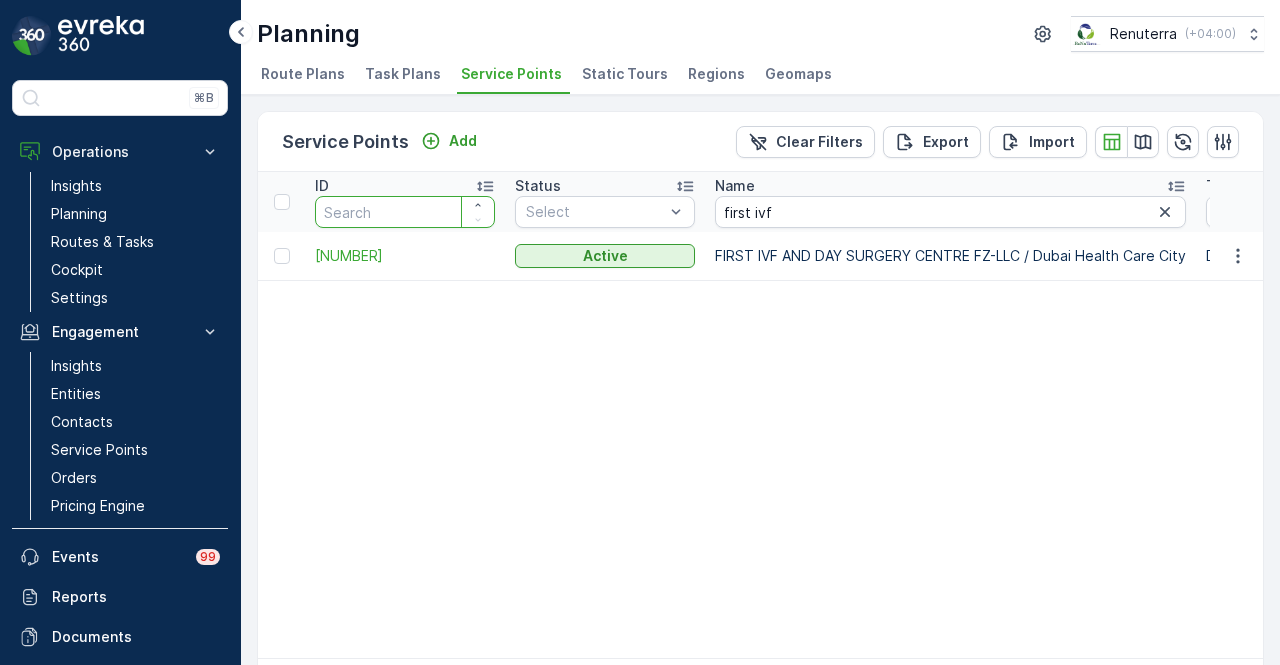 click at bounding box center (405, 212) 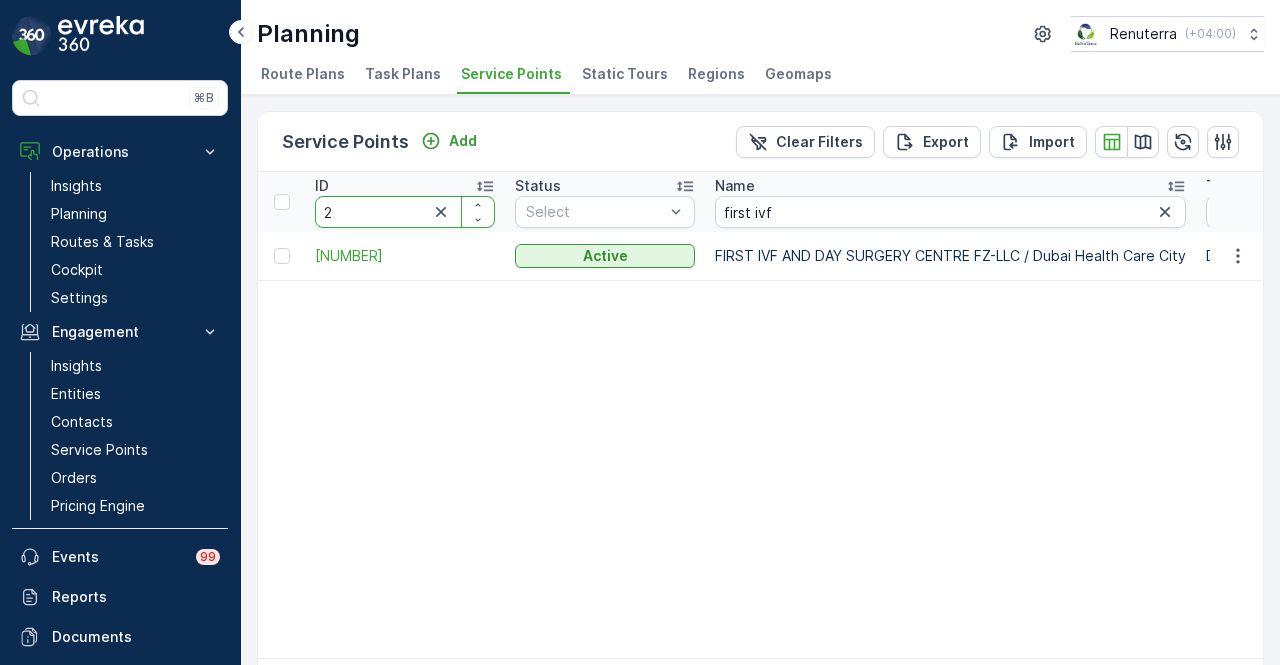 type on "20" 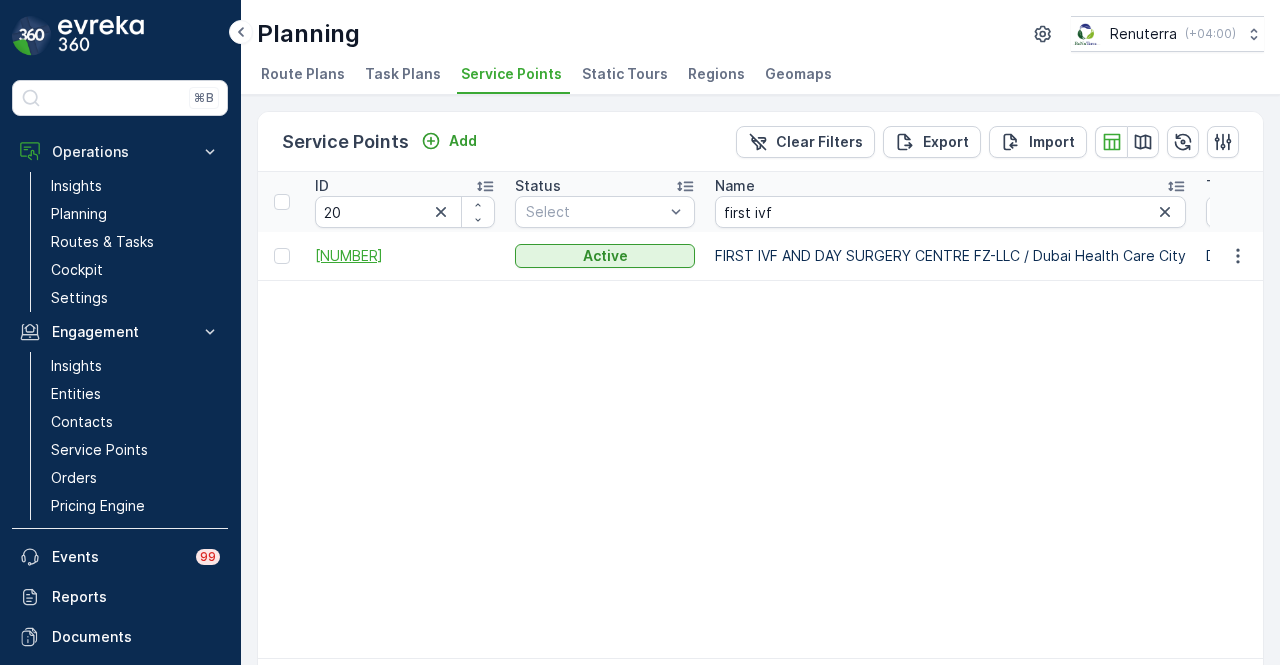 click on "[NUMBER]" at bounding box center [405, 256] 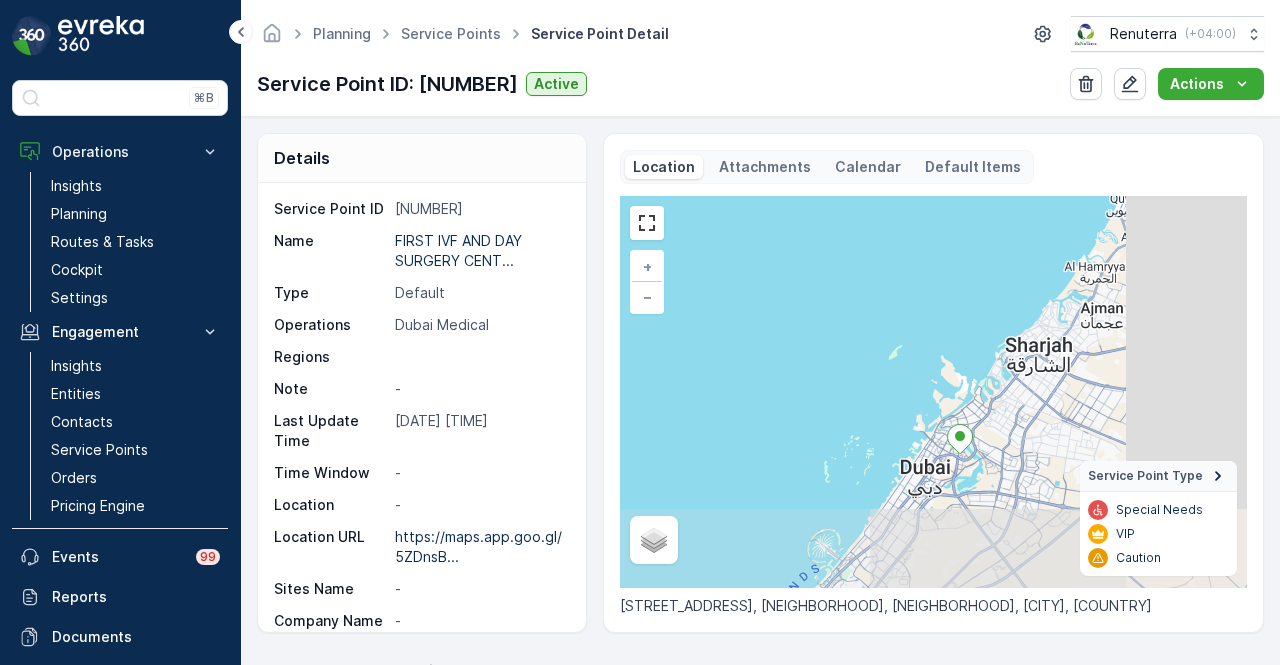 drag, startPoint x: 1279, startPoint y: 277, endPoint x: 1098, endPoint y: 421, distance: 231.29419 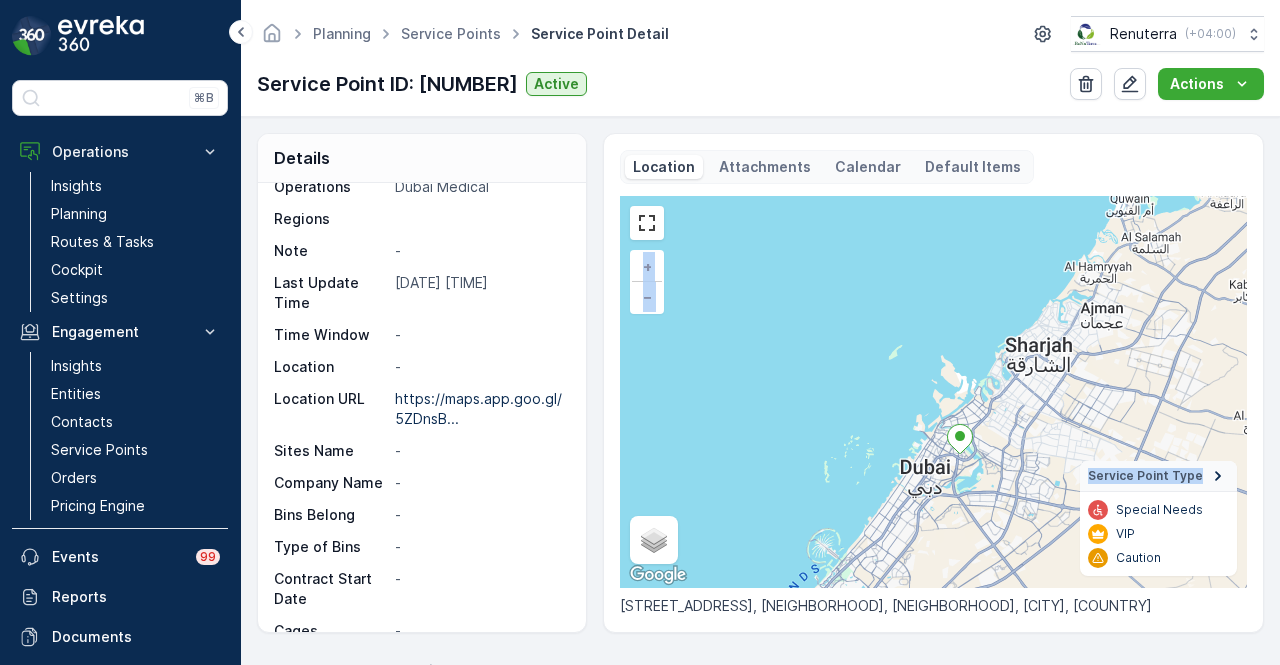 scroll, scrollTop: 354, scrollLeft: 0, axis: vertical 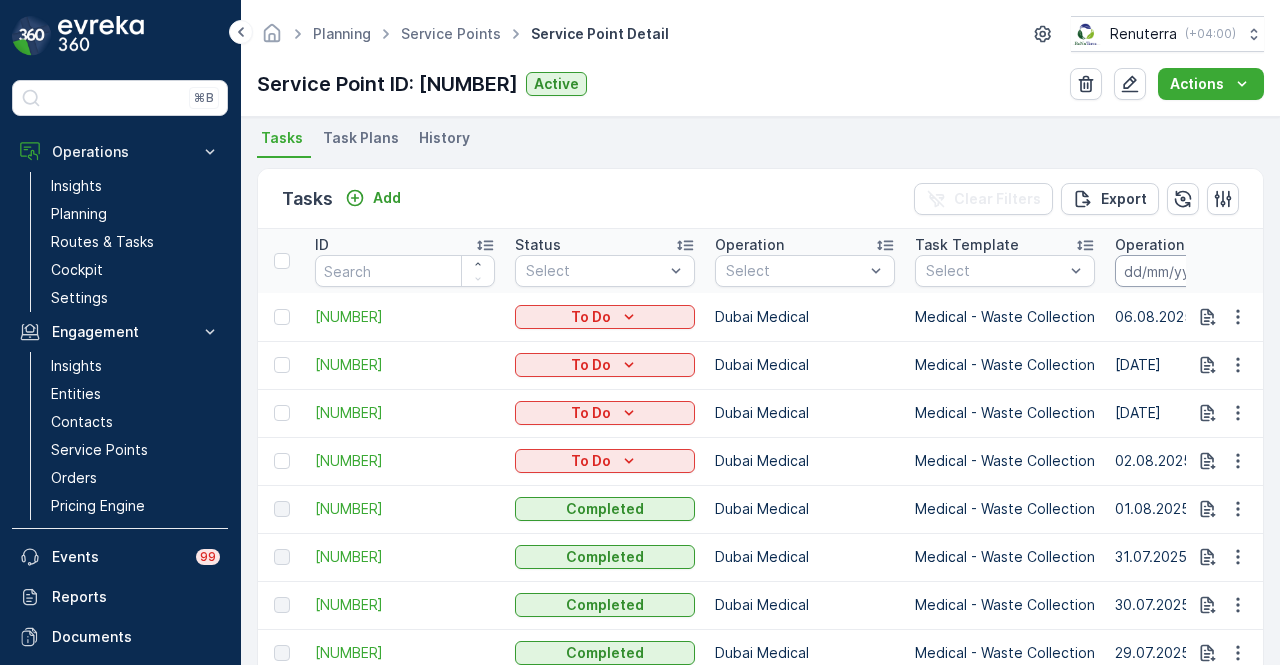 click at bounding box center [1183, 271] 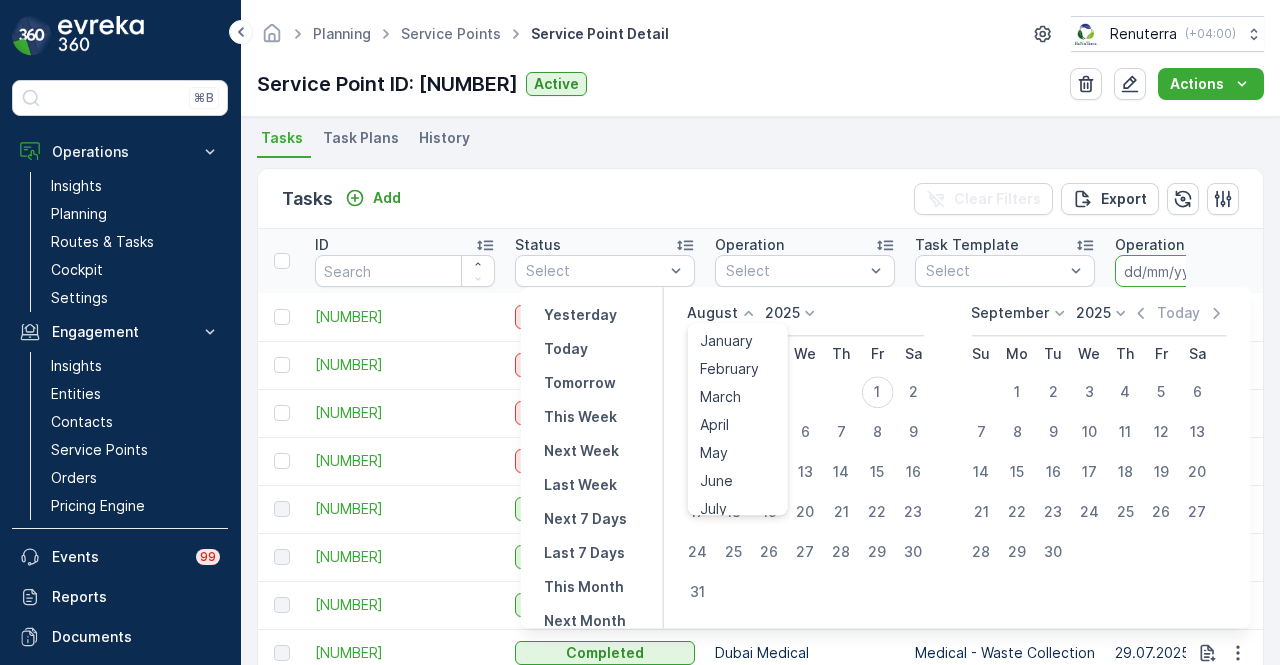 click 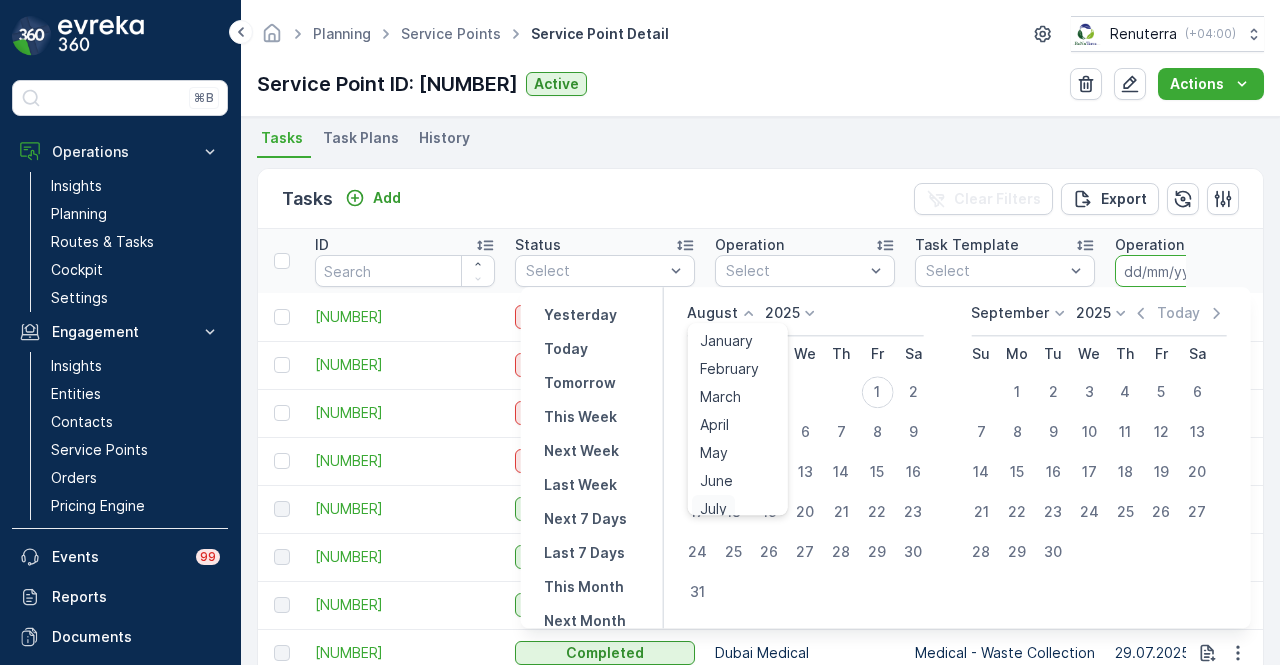 scroll, scrollTop: 8, scrollLeft: 0, axis: vertical 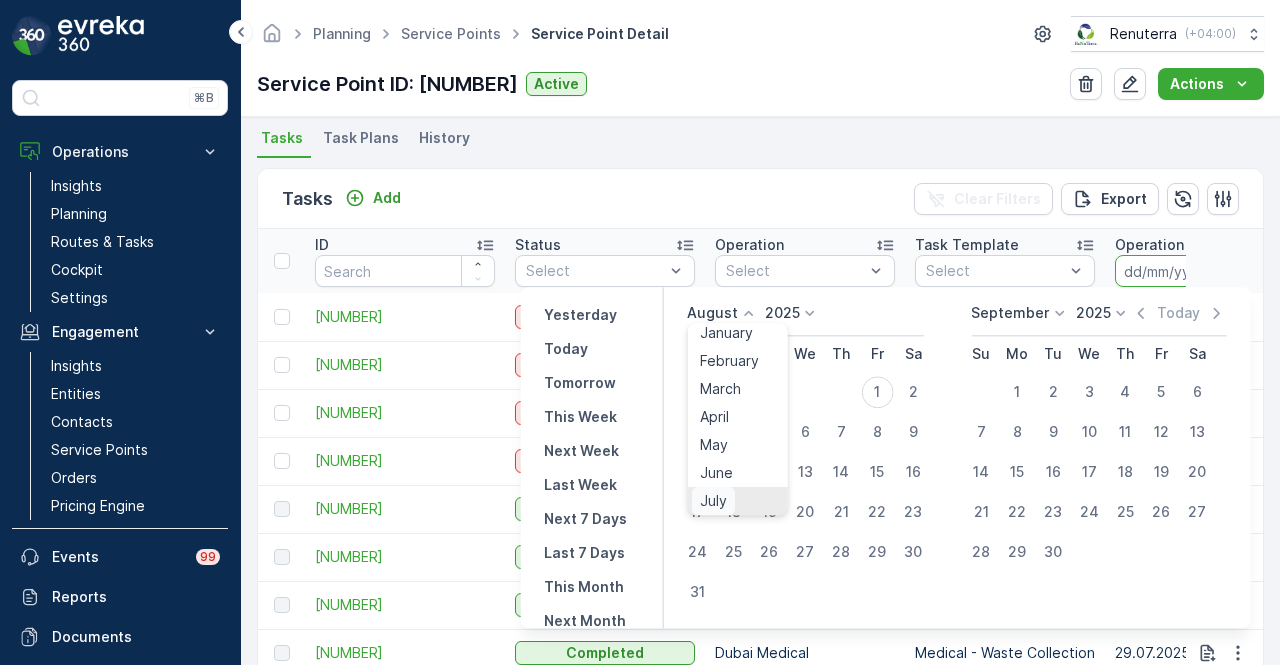 click on "July" at bounding box center (712, 501) 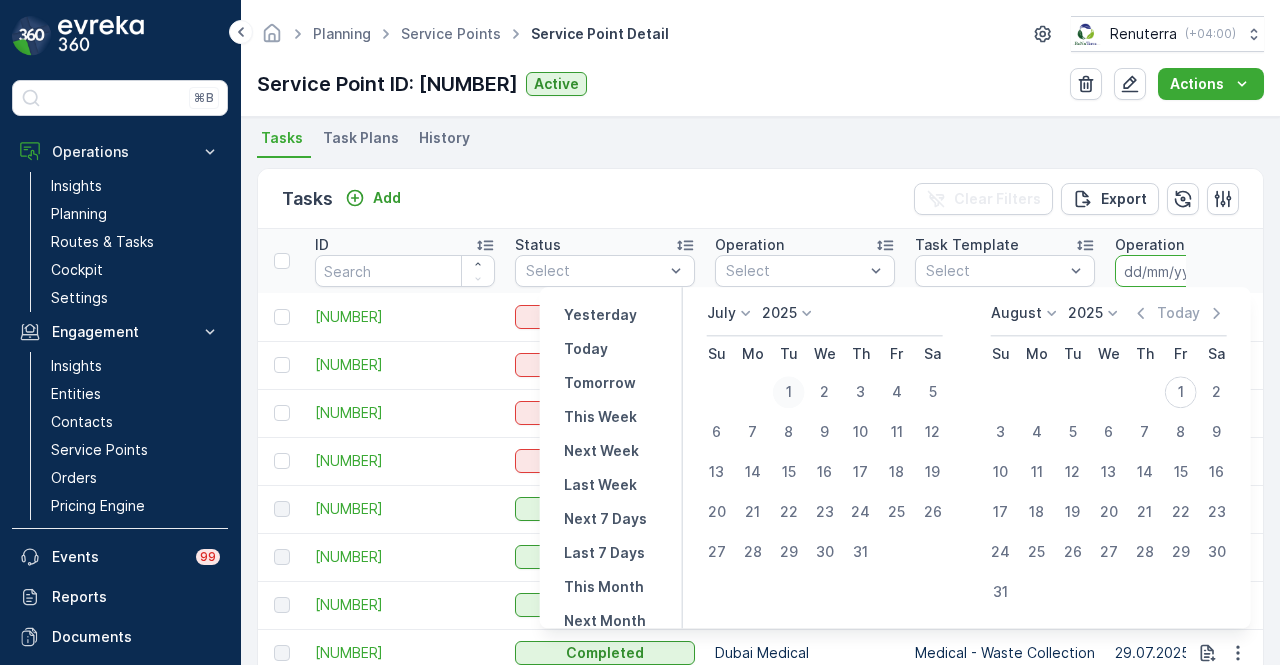 click on "1" at bounding box center [789, 392] 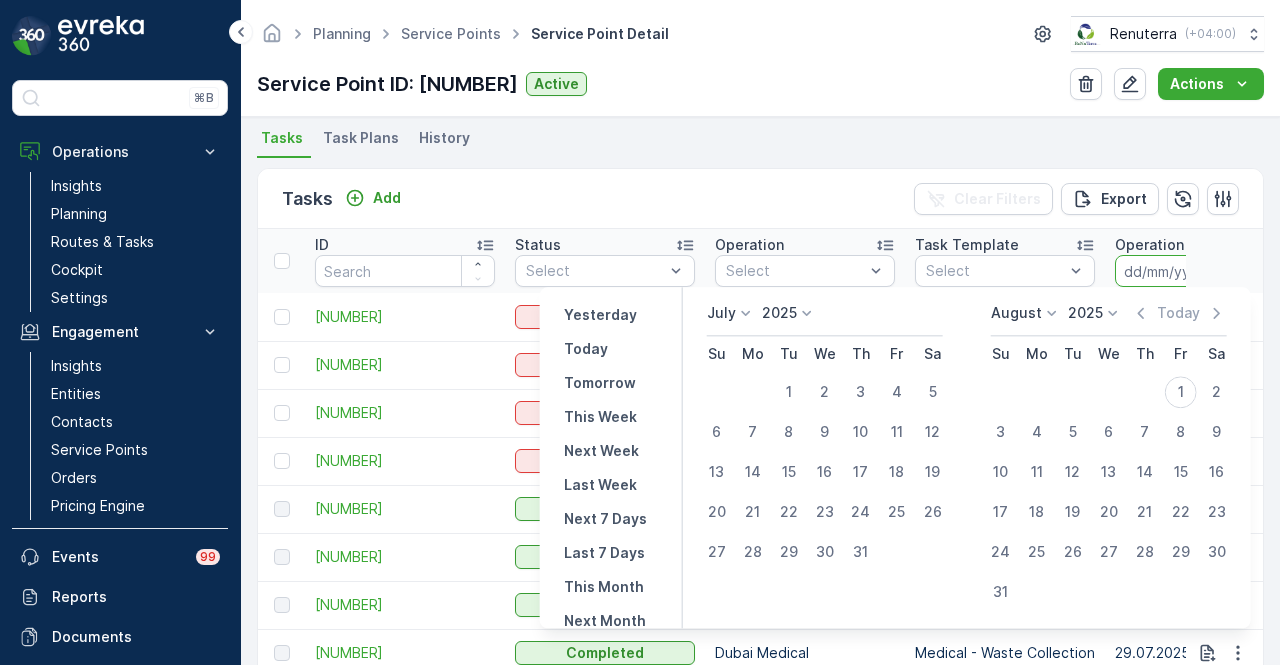 type on "[DATE]" 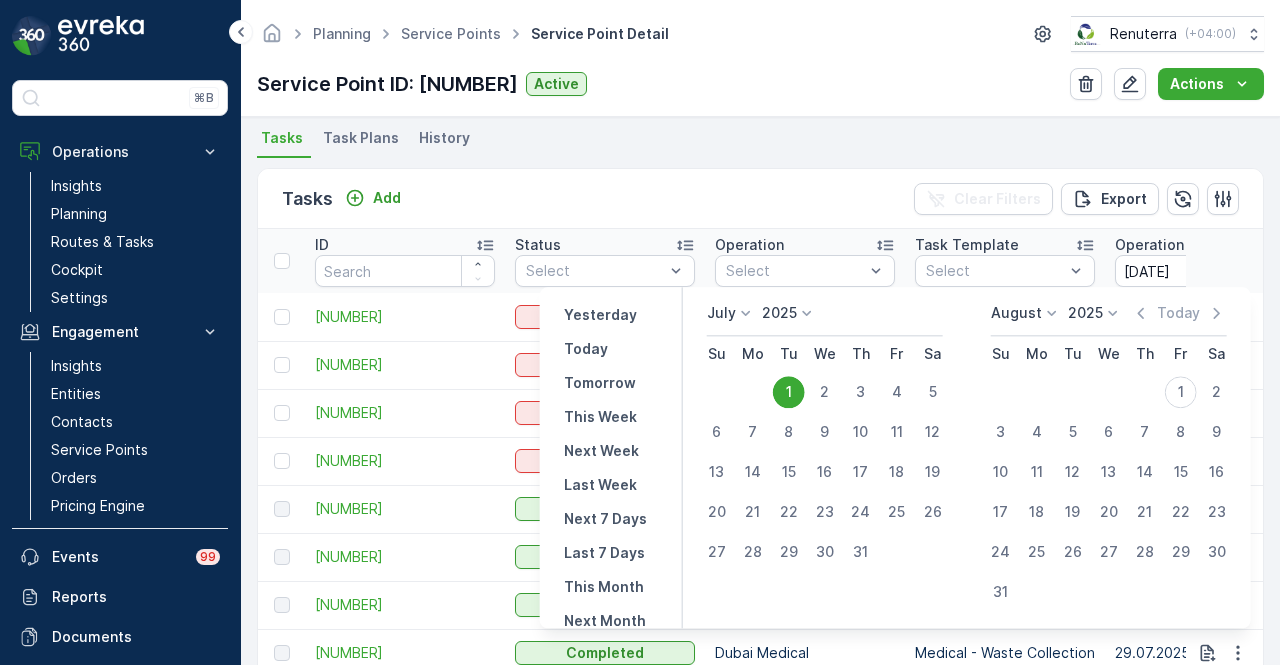 click on "1" at bounding box center (789, 392) 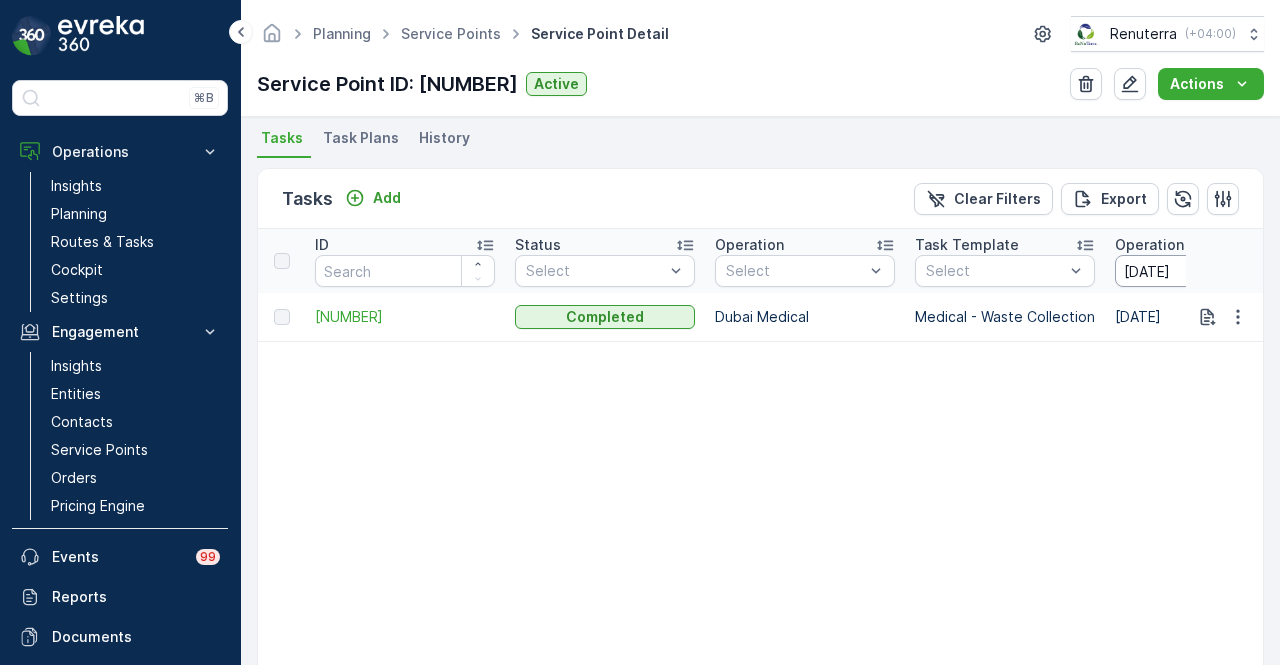 click on "[DATE]" at bounding box center [1183, 271] 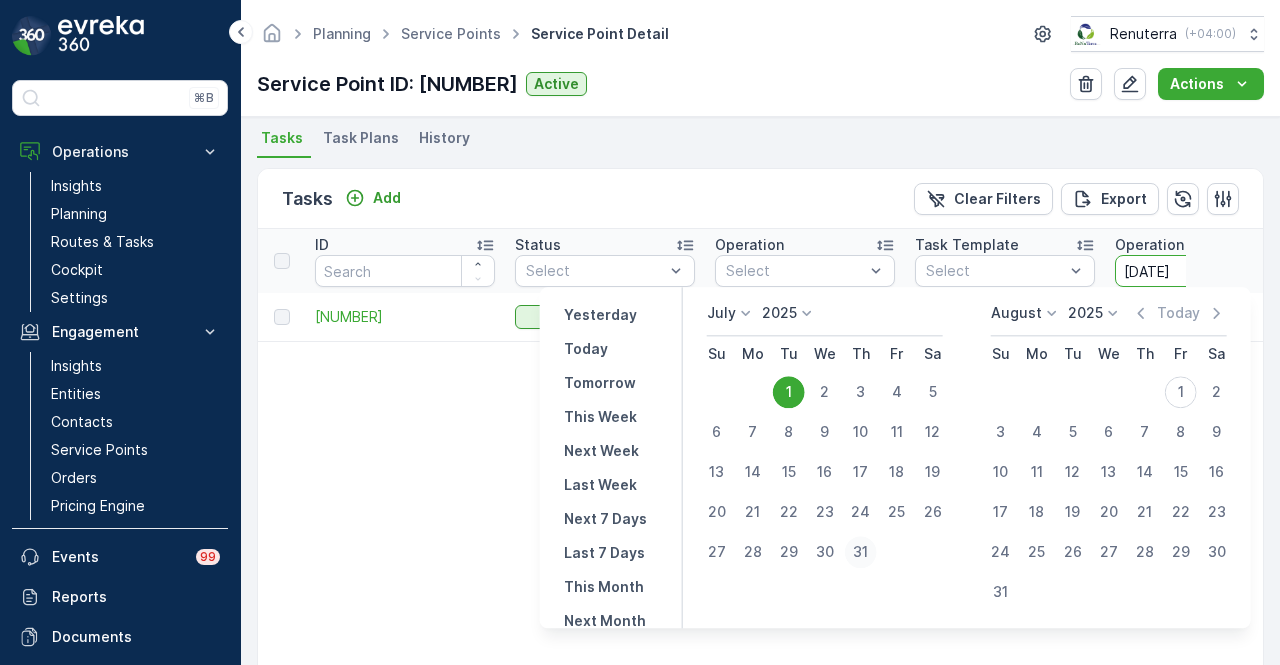 click on "31" at bounding box center (861, 552) 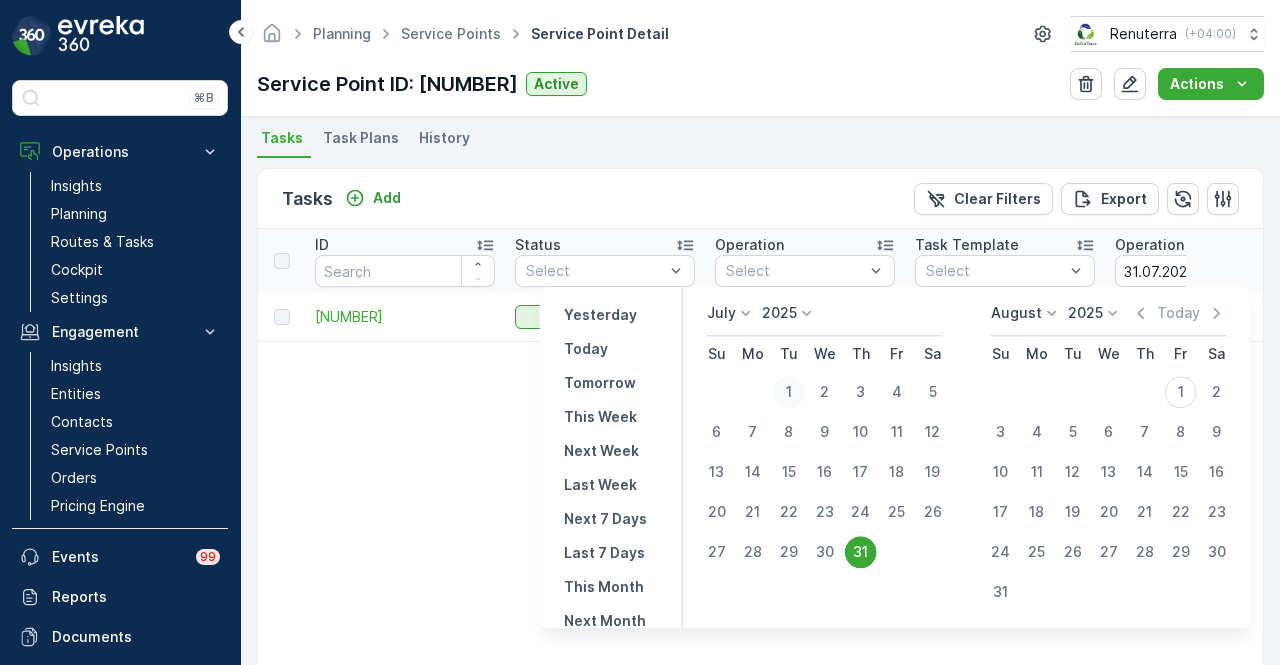 click on "1" at bounding box center (789, 392) 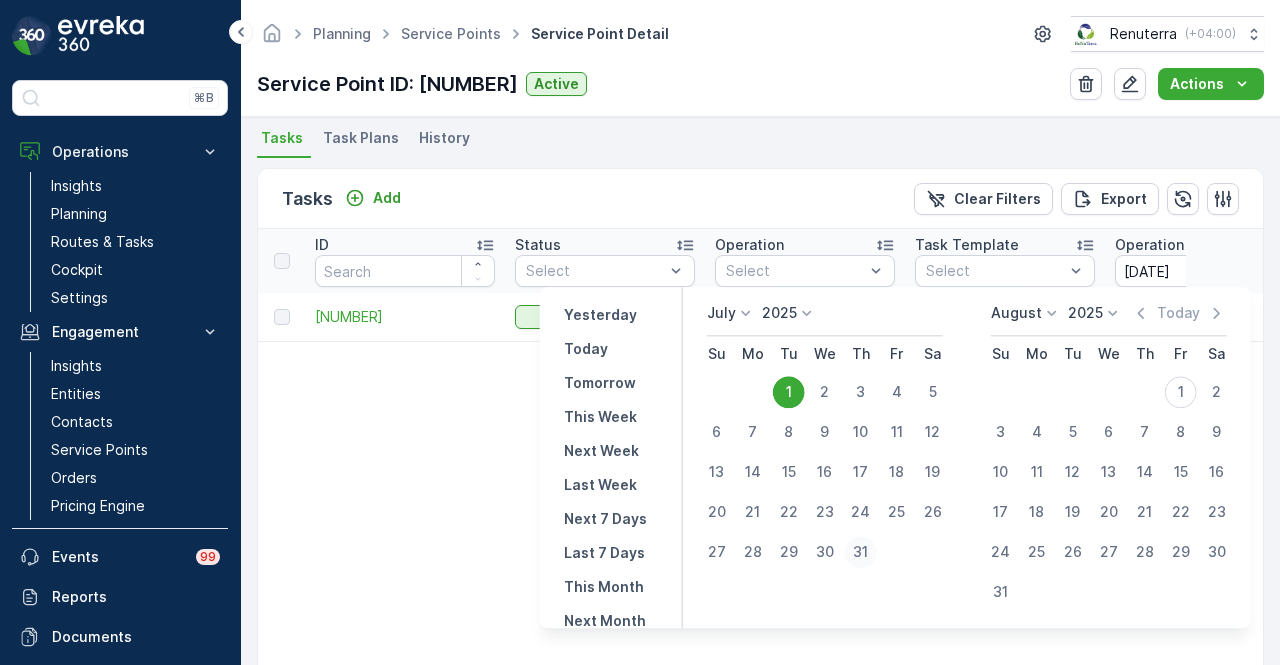 click on "31" at bounding box center [861, 552] 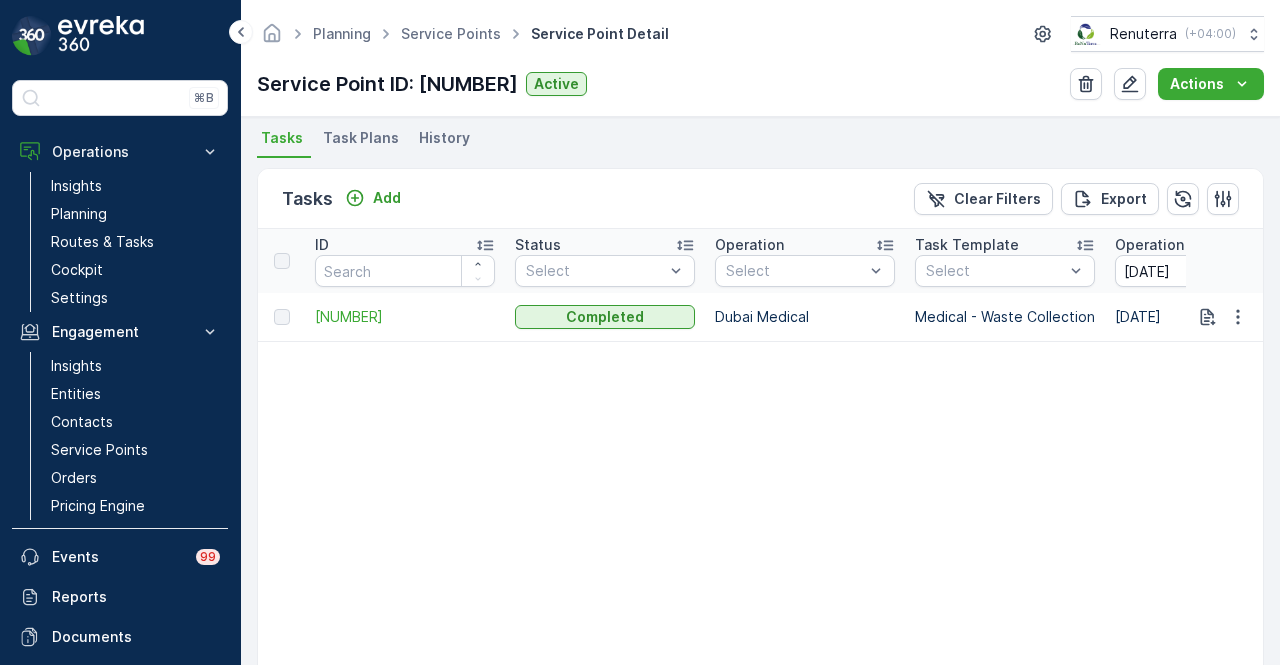 click on "ID Status Select Operation Select Task Template Select Operation Date [DATE] - [DATE] Due Date - Shift Select Creation Time - Location Location History Source Route Region [NUMBER] Completed Dubai Medical Medical - Waste Collection [DATE] [DATE] - [DATE] [TIME] FIRST IVF AND DAY SURGERY CENTRE FZ-LLC / Dubai Health Care City No History Records DMED001 DMED101 -" at bounding box center (1952, 474) 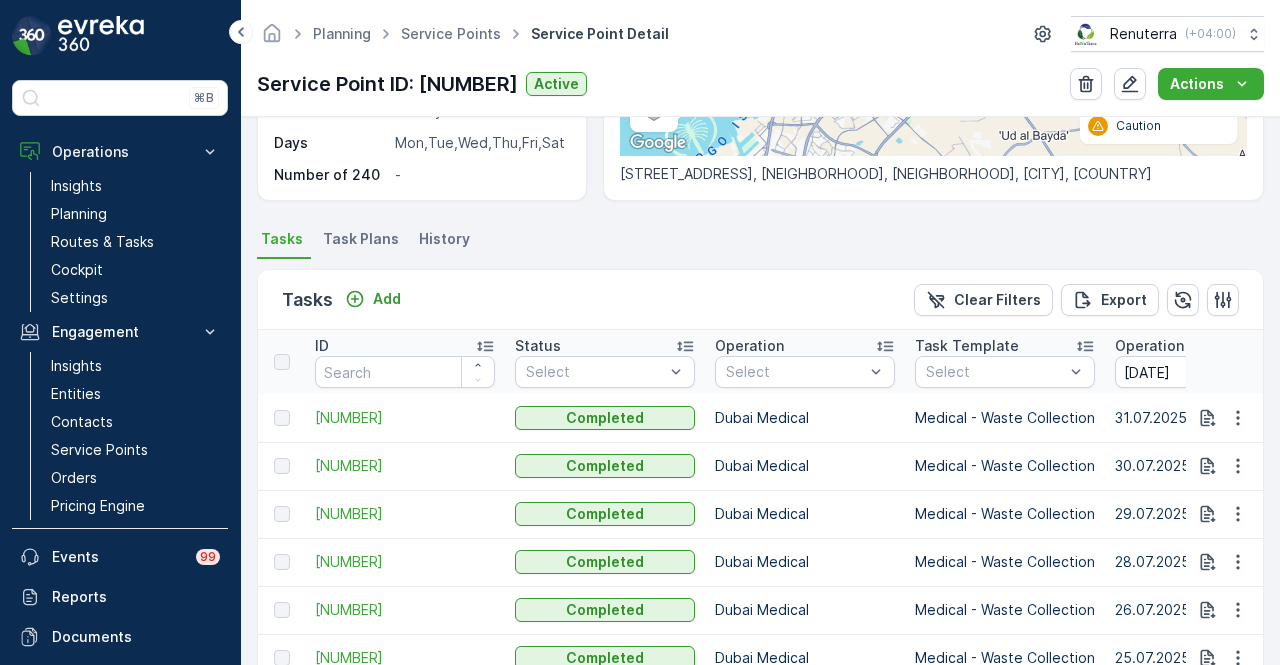 scroll, scrollTop: 733, scrollLeft: 0, axis: vertical 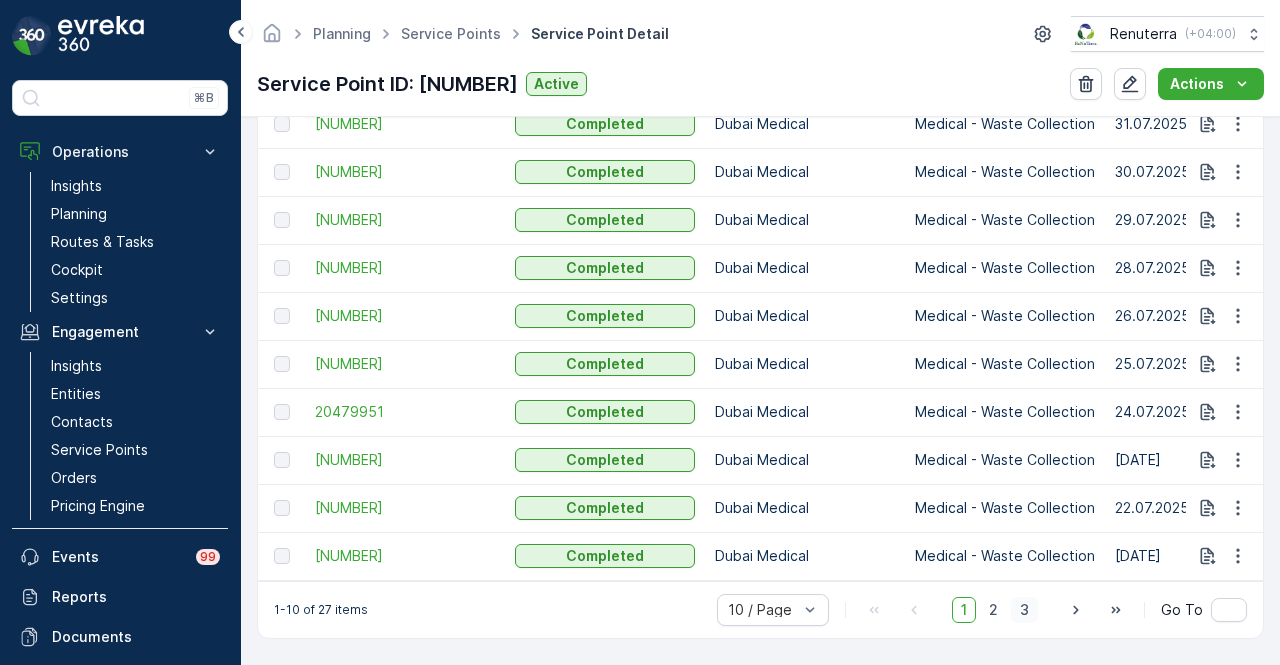 click on "3" at bounding box center [1024, 610] 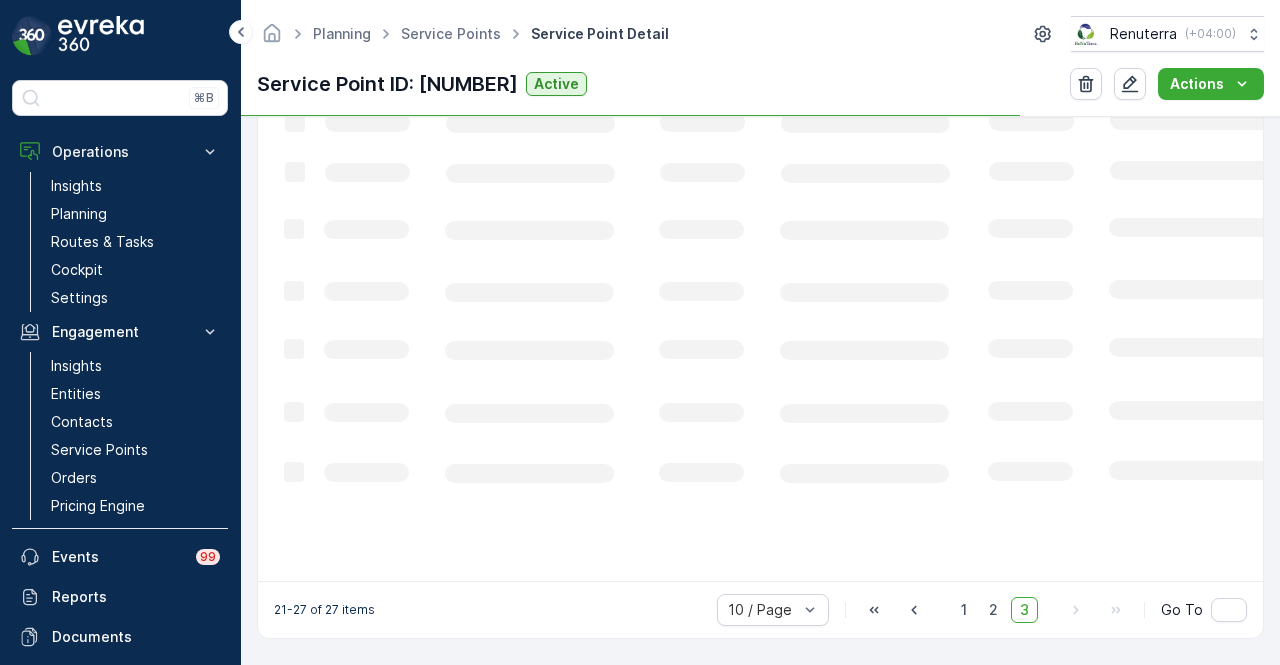 scroll, scrollTop: 667, scrollLeft: 0, axis: vertical 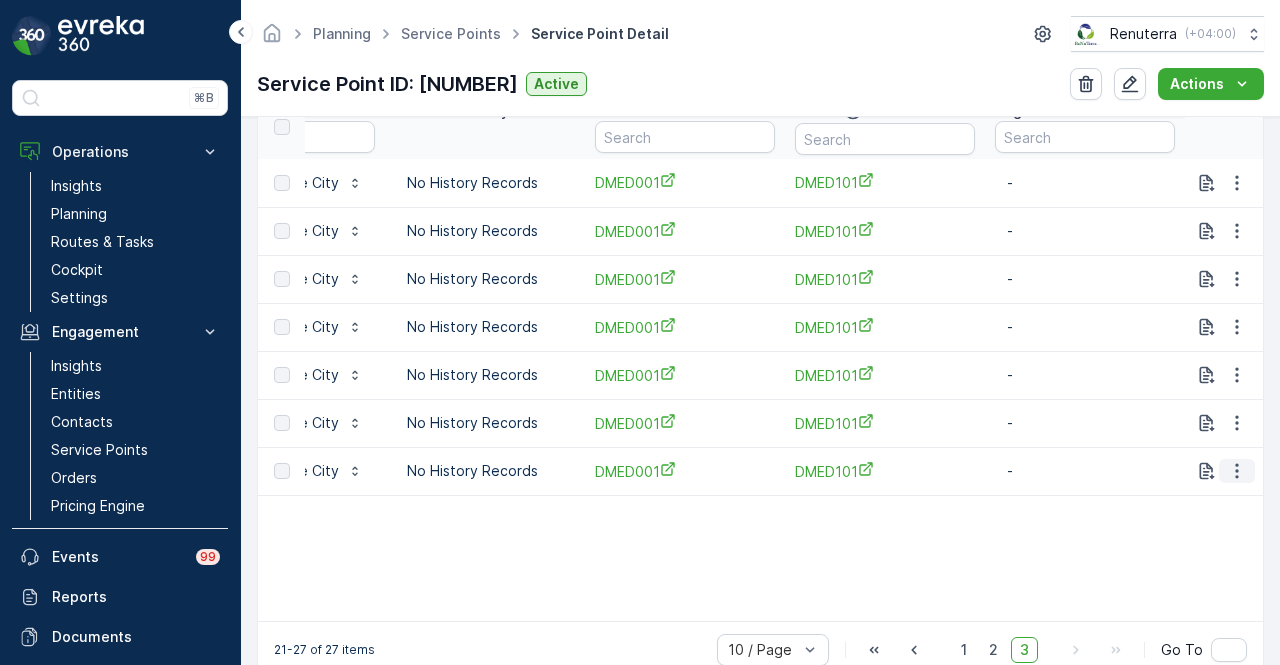 click 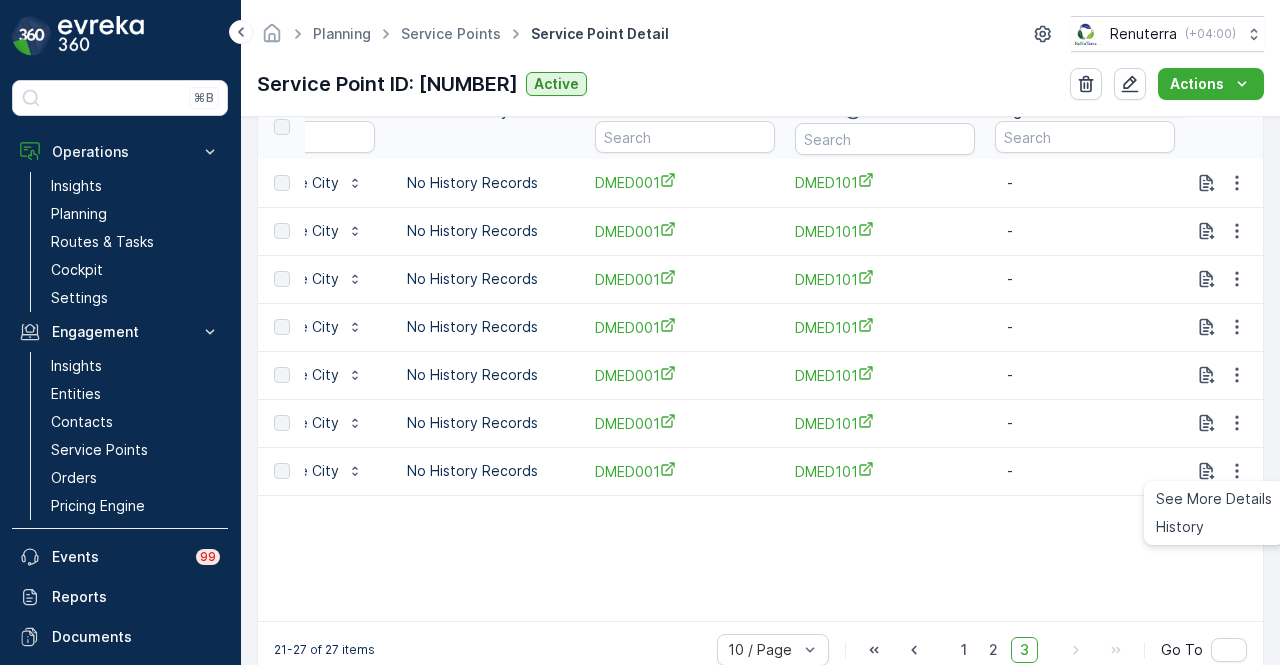 drag, startPoint x: 996, startPoint y: 629, endPoint x: 944, endPoint y: 631, distance: 52.03845 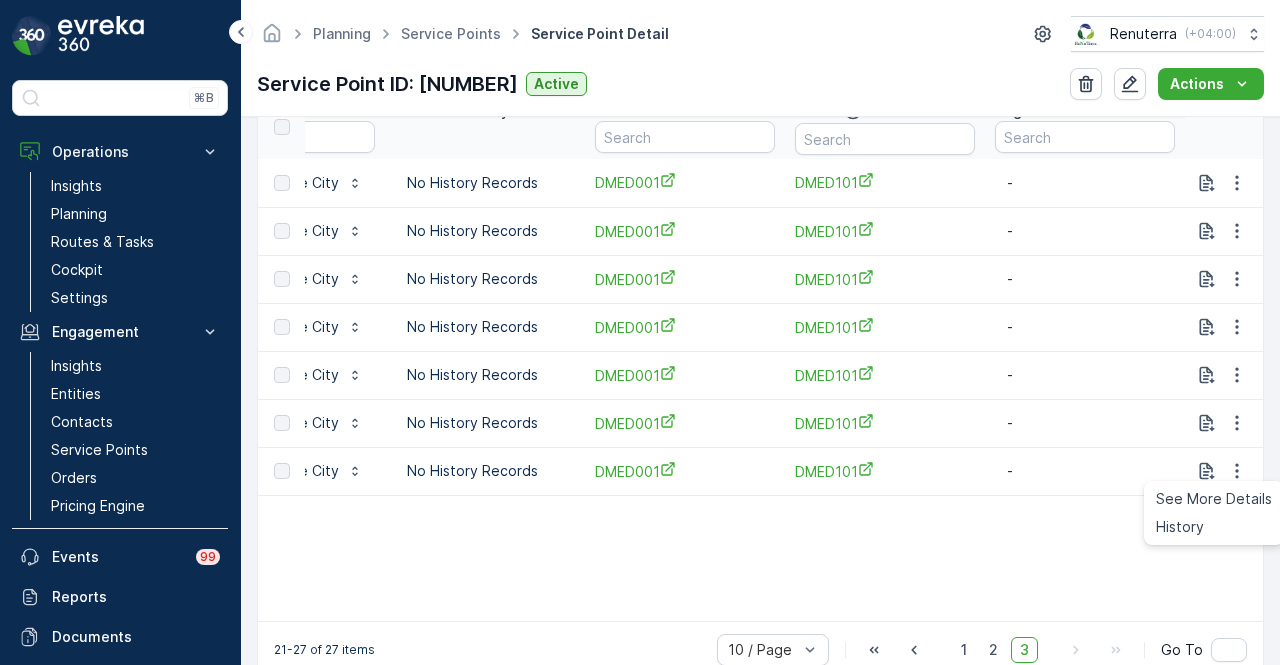 click on "[NUMBER]-[NUMBER] of [NUMBER] items [NUMBER] / Page 1 2 3 Go To" at bounding box center (760, 649) 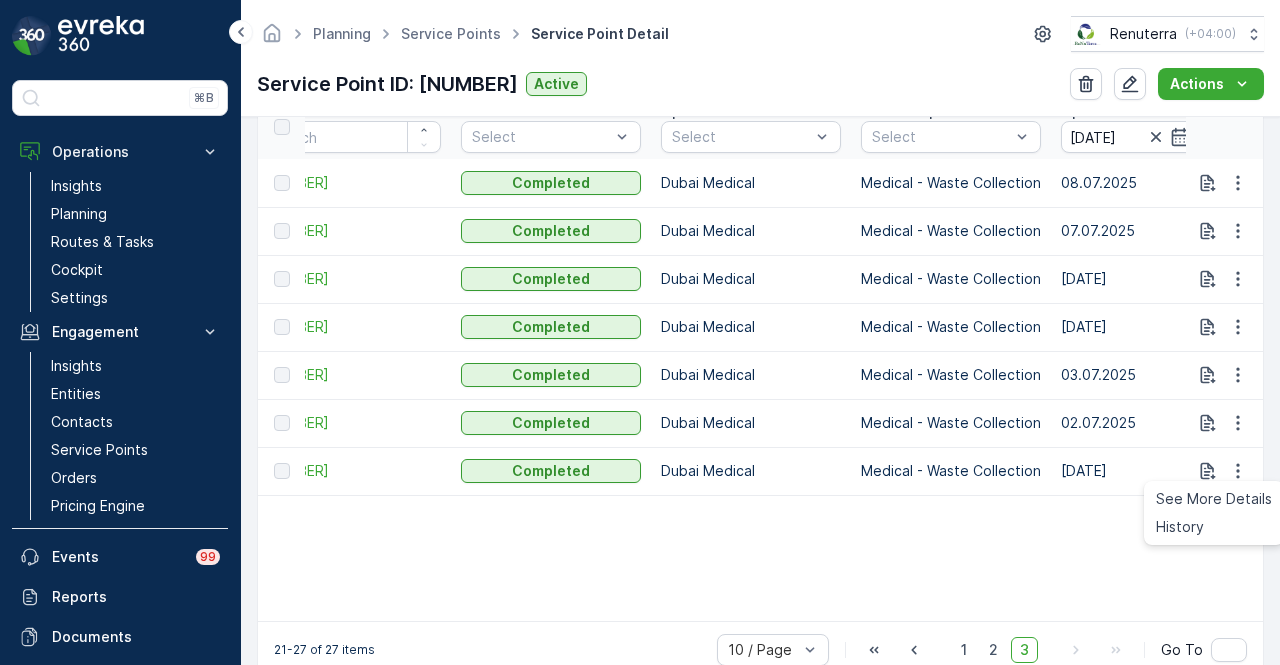 scroll, scrollTop: 0, scrollLeft: 0, axis: both 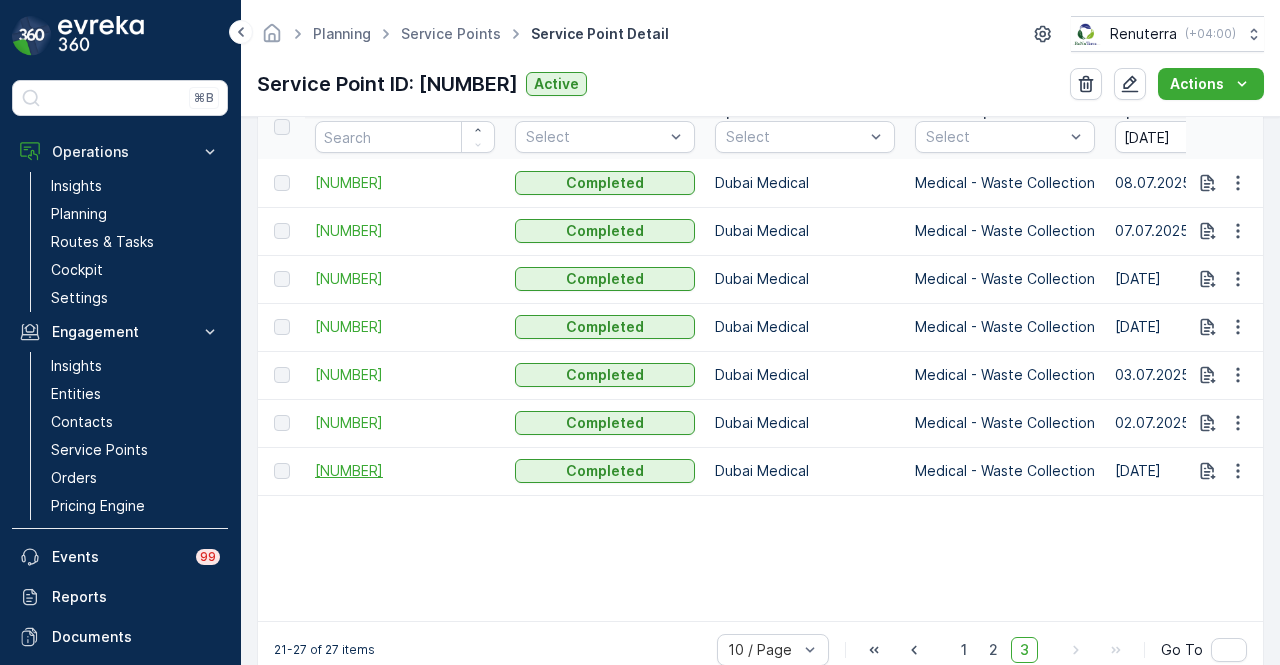 click on "[NUMBER]" at bounding box center (405, 471) 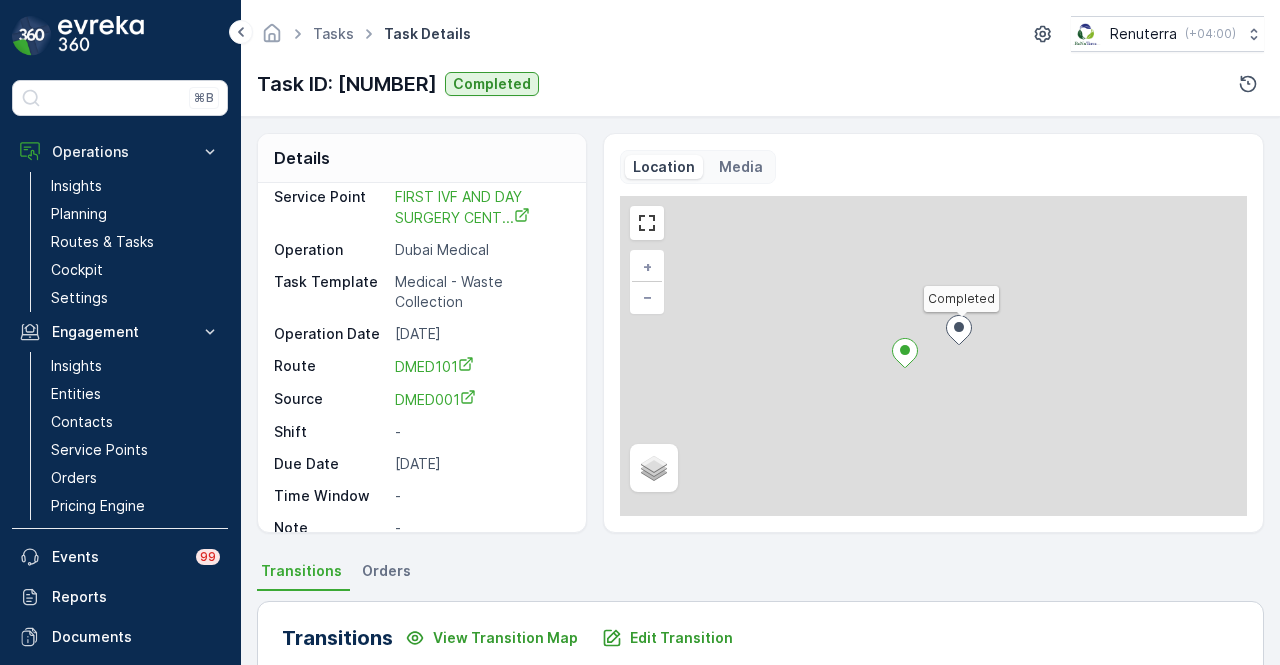 scroll, scrollTop: 66, scrollLeft: 0, axis: vertical 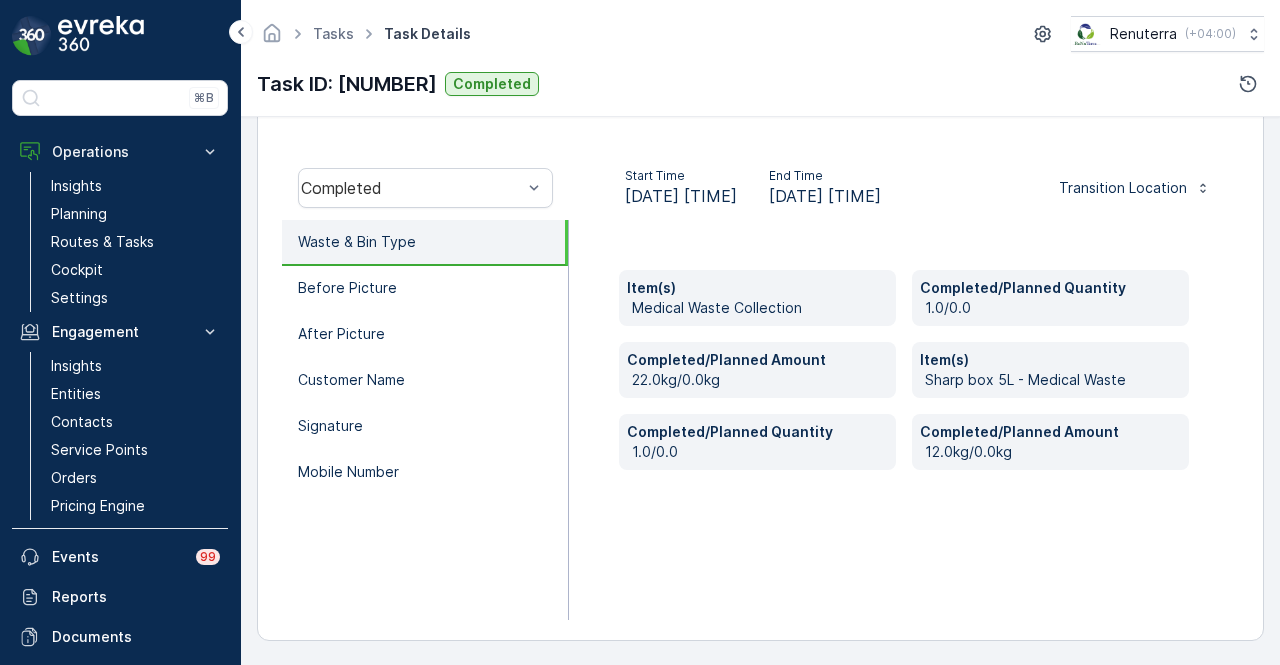 click on "Item(s) Medical Waste Collection Completed/Planned Quantity 1.0/0.0 Completed/Planned Amount 22.0kg/0.0kg Item(s) Sharp box 5L - Medical Waste Completed/Planned Quantity 1.0/0.0 Completed/Planned Amount 12.0kg/0.0kg" at bounding box center [904, 420] 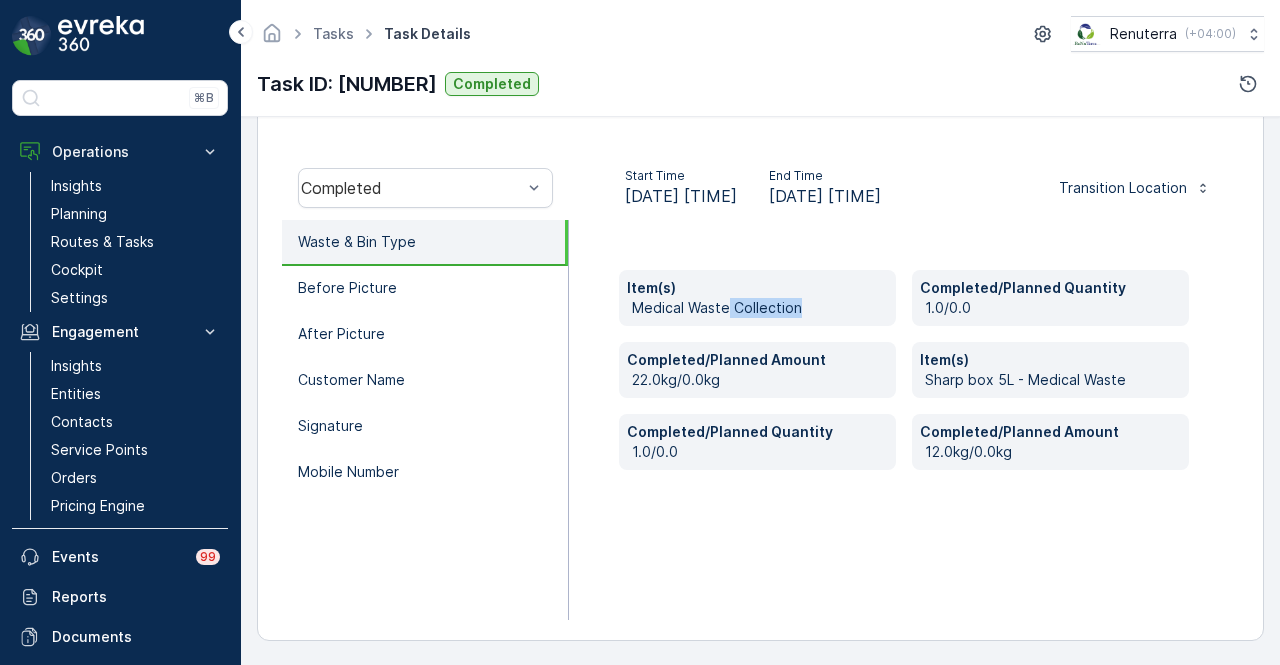 drag, startPoint x: 727, startPoint y: 323, endPoint x: 884, endPoint y: 302, distance: 158.39824 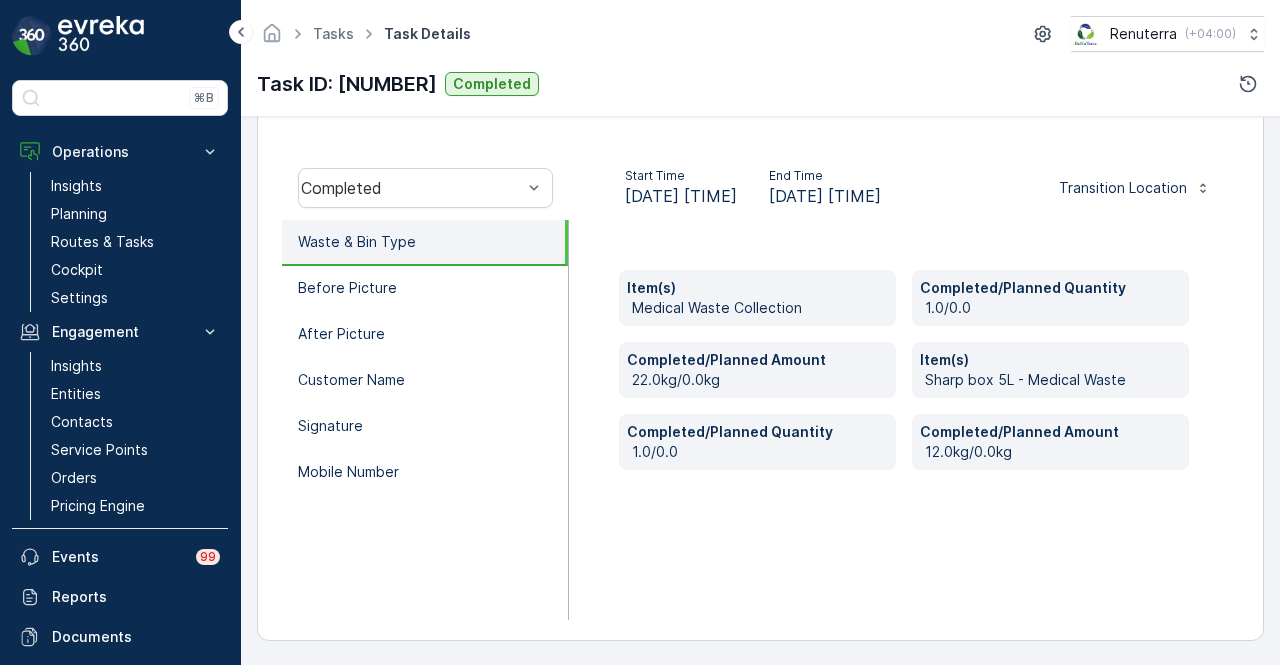 click on "Item(s) Medical Waste Collection Completed/Planned Quantity 1.0/0.0 Completed/Planned Amount 22.0kg/0.0kg Item(s) Sharp box 5L - Medical Waste Completed/Planned Quantity 1.0/0.0 Completed/Planned Amount 12.0kg/0.0kg" at bounding box center (904, 420) 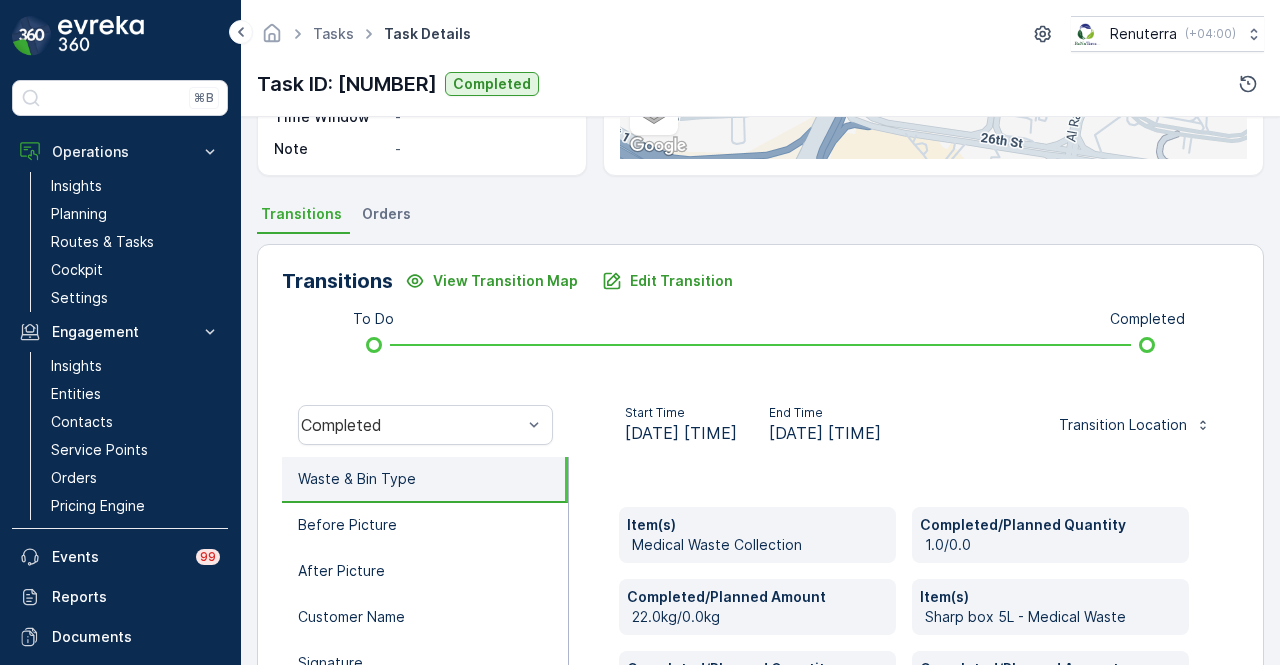 scroll, scrollTop: 594, scrollLeft: 0, axis: vertical 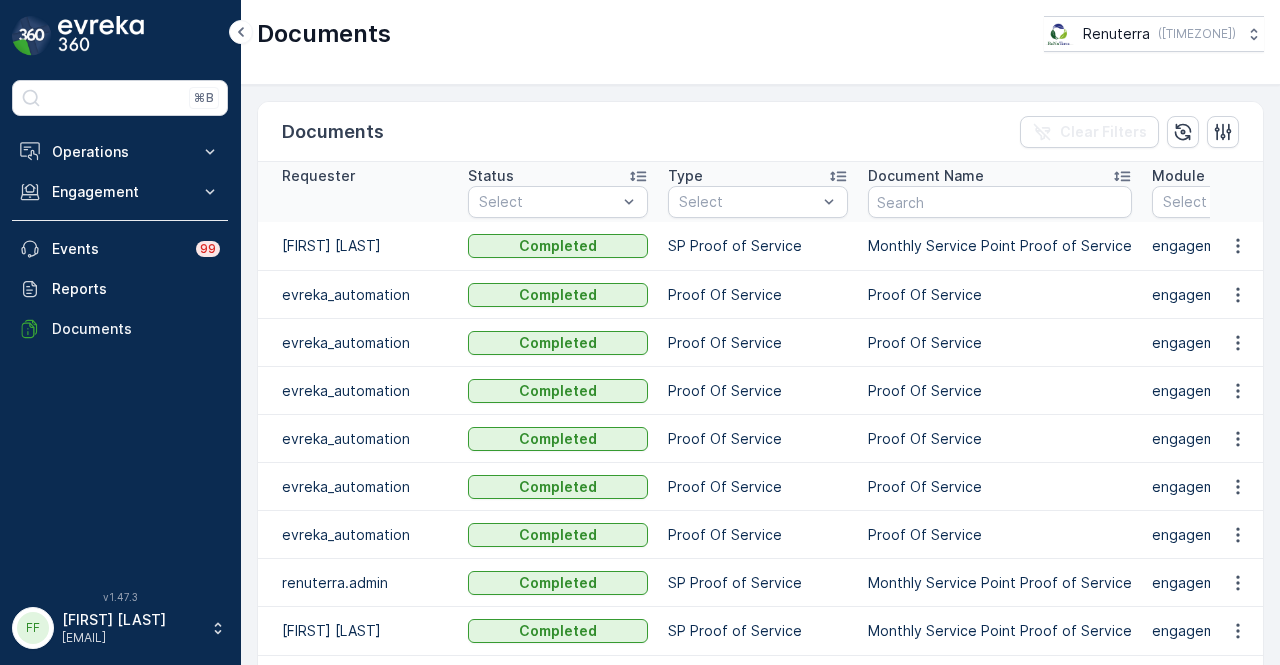 click on "Documents Renuterra ( [TIMEZONE] )" at bounding box center (760, 42) 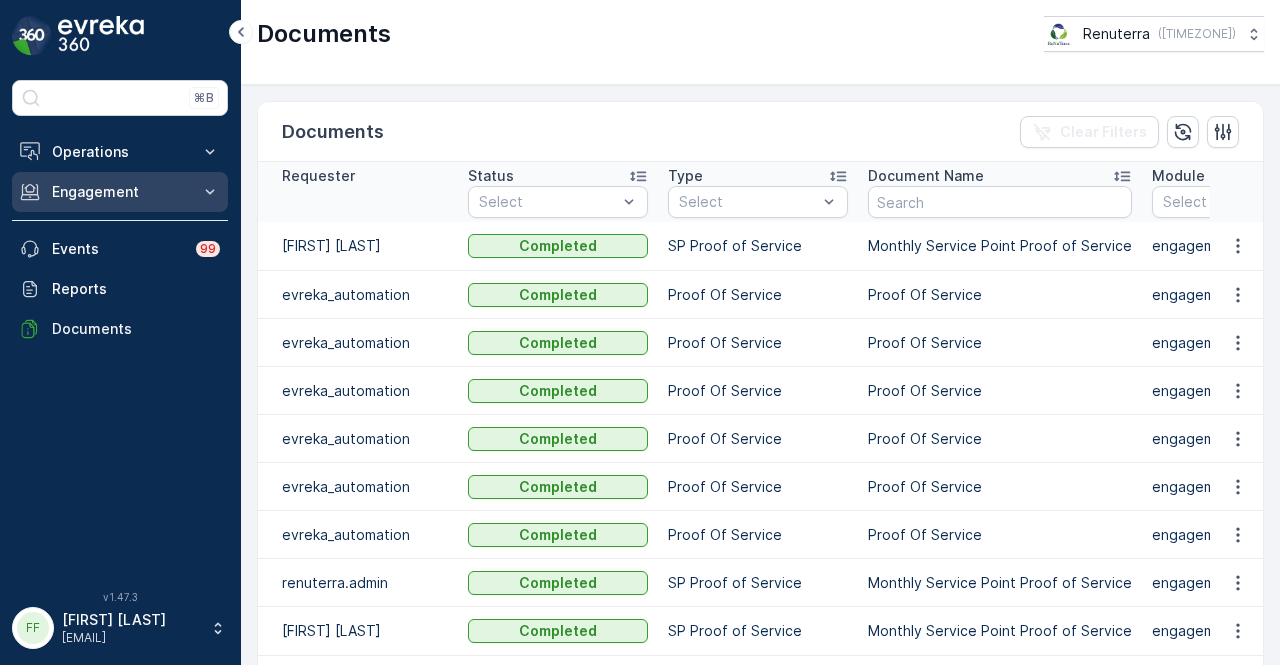 click on "Engagement" at bounding box center [120, 192] 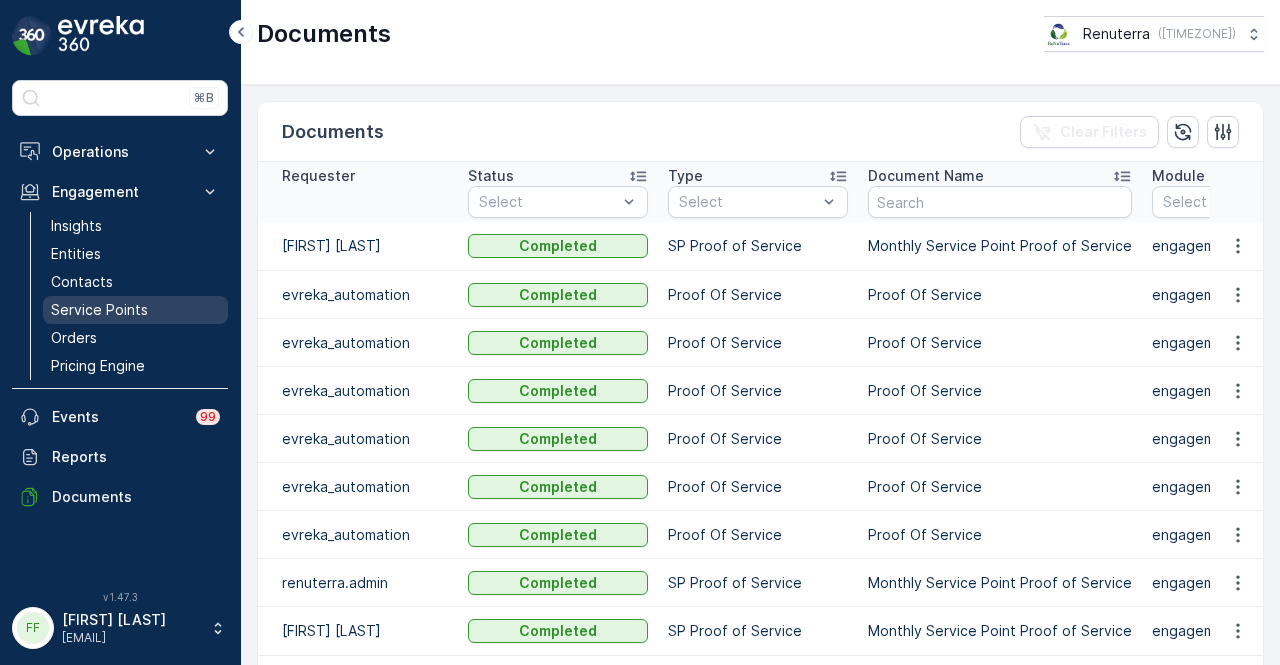 click on "Service Points" at bounding box center (135, 310) 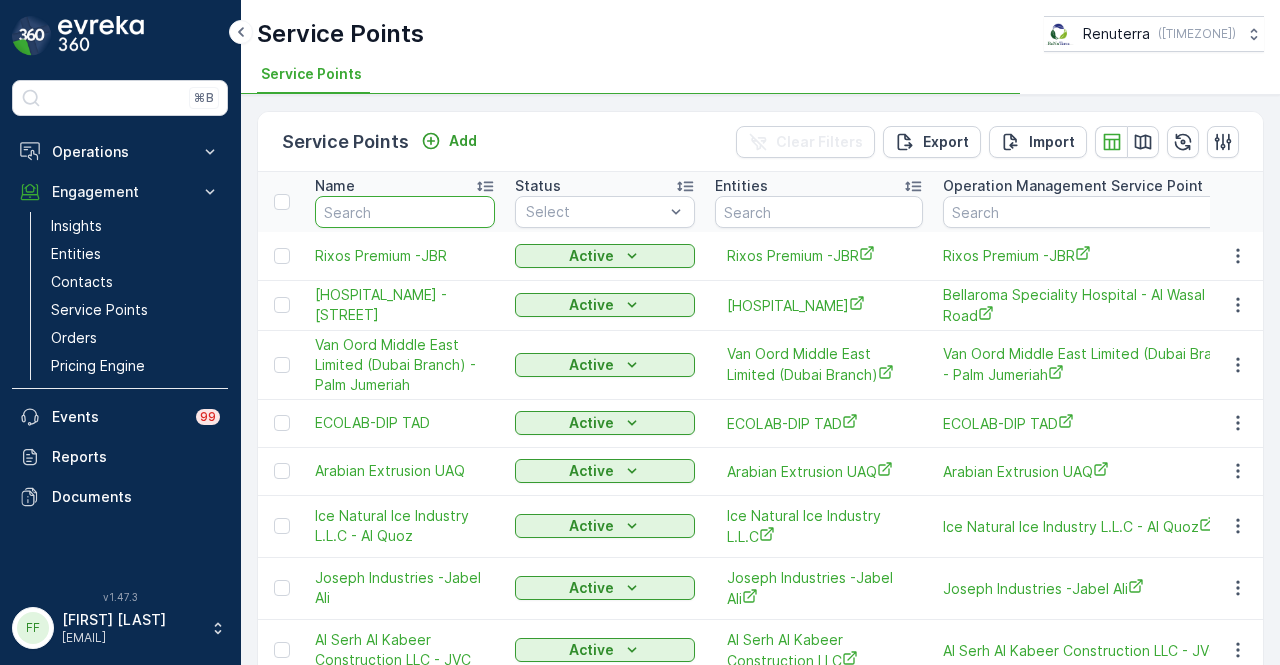 click at bounding box center [405, 212] 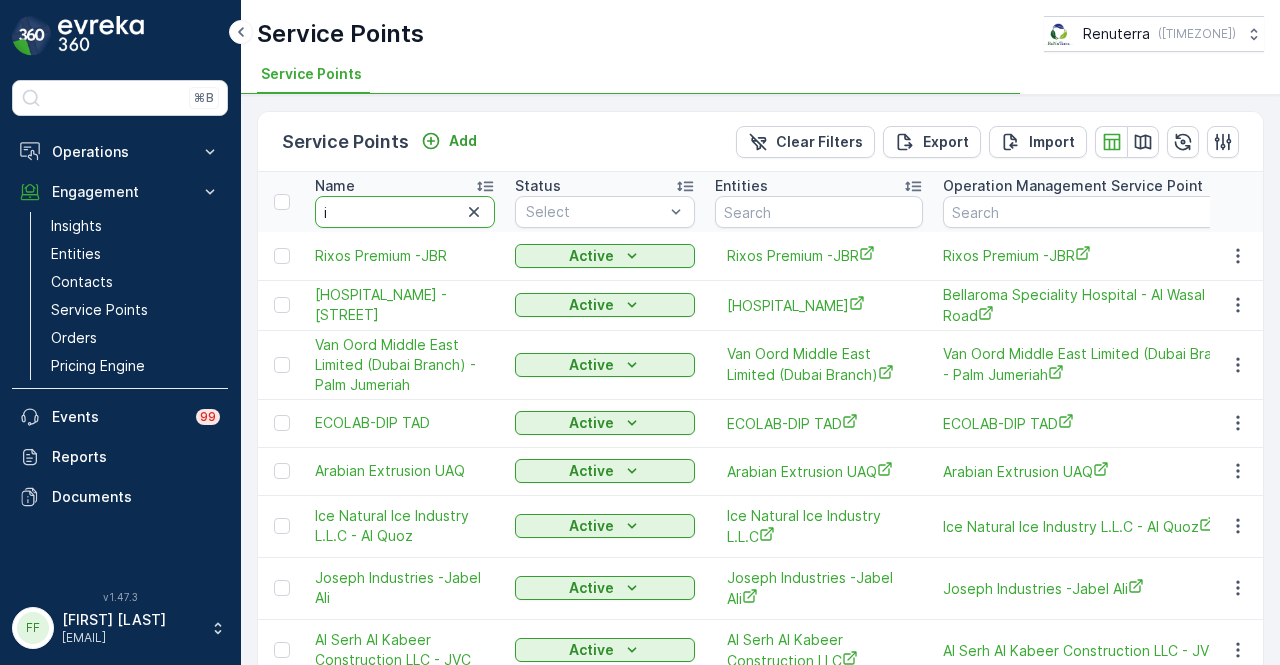 click on "i" at bounding box center [405, 212] 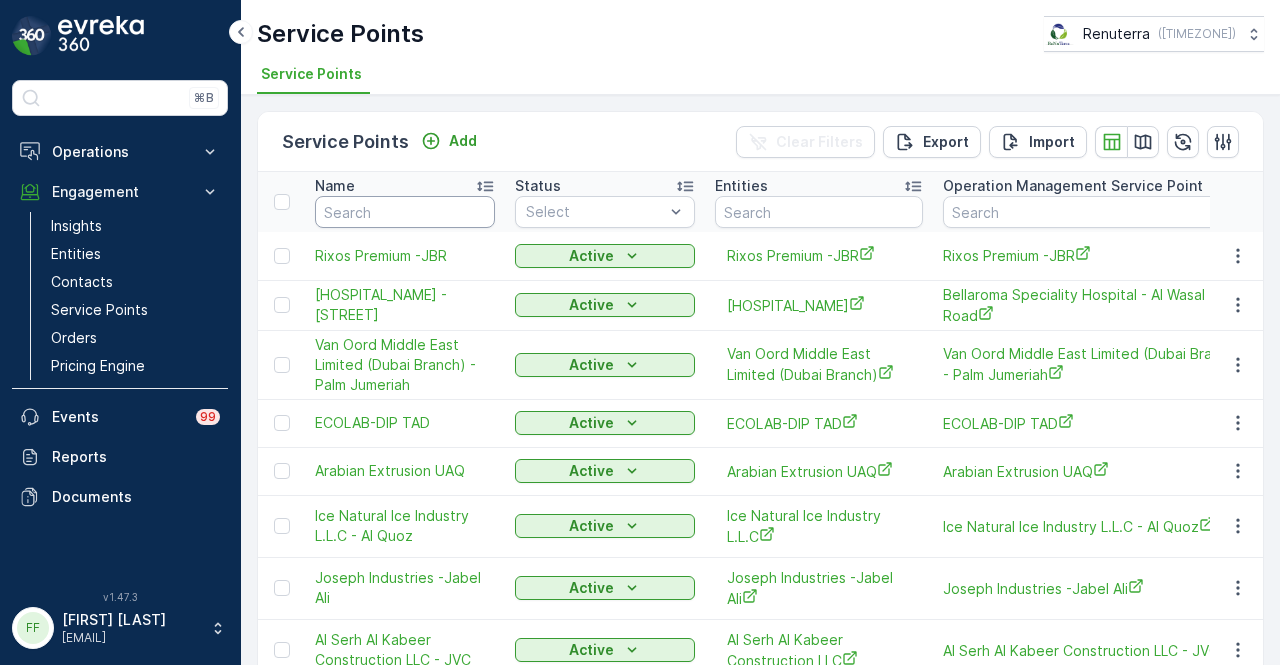 click at bounding box center (405, 212) 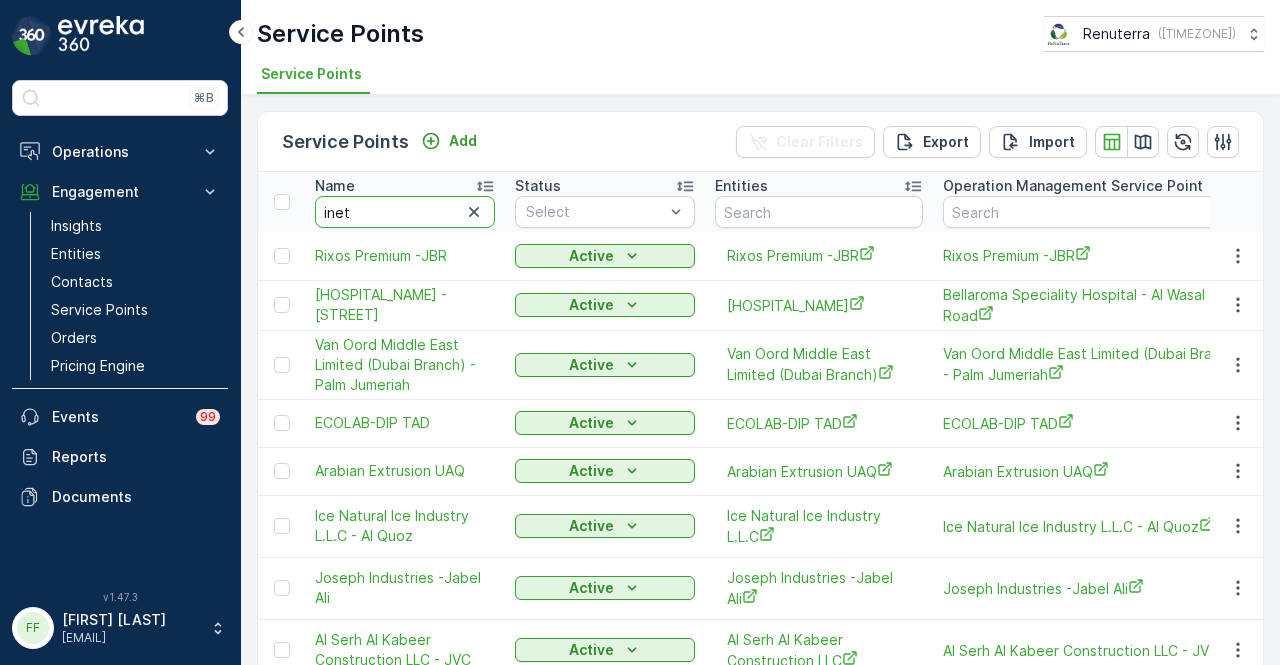 type on "inetr" 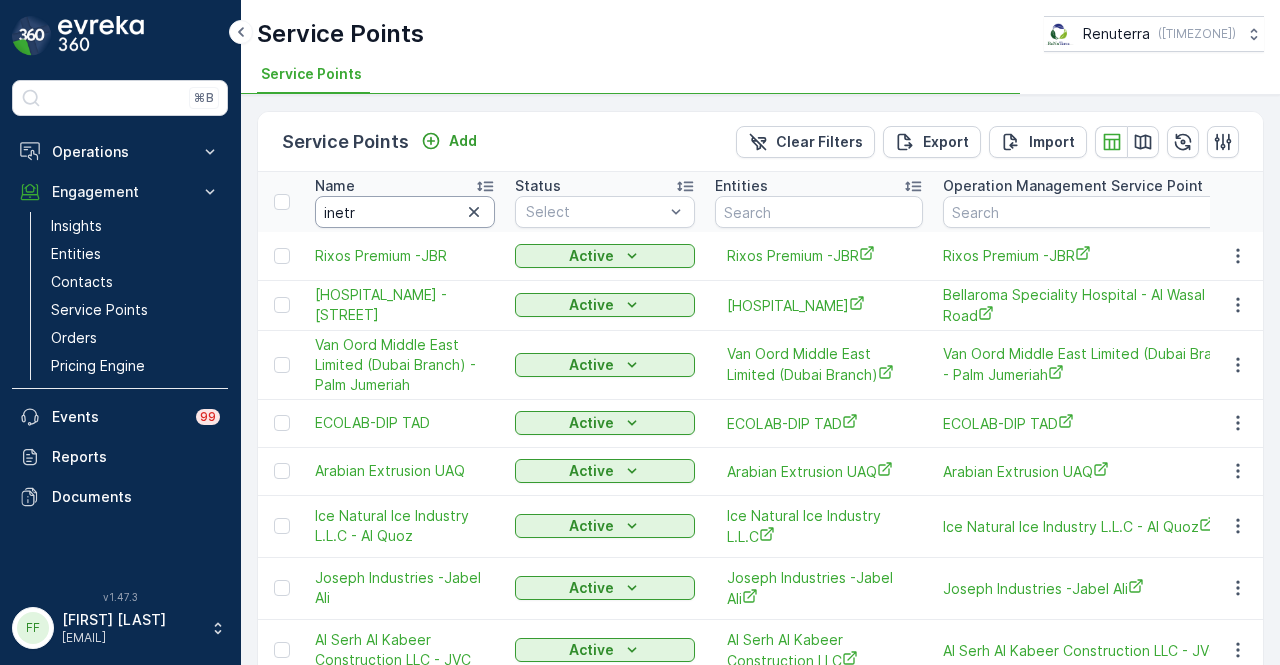 type on "inetr" 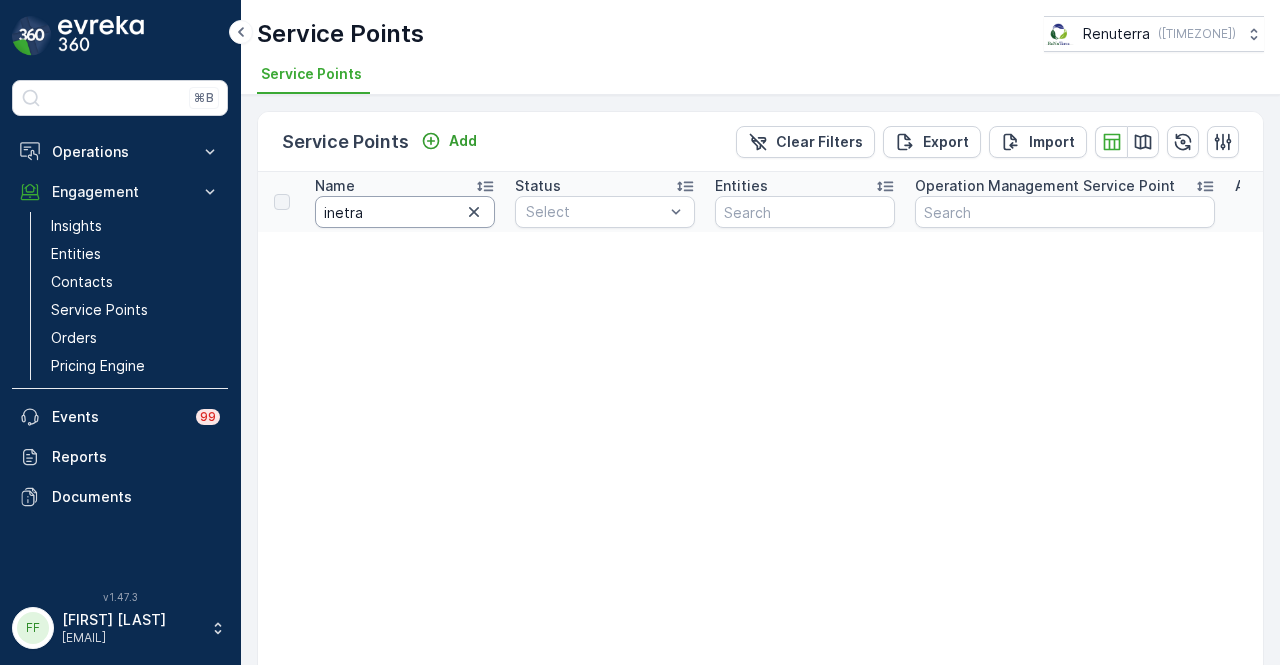 click on "inetra" at bounding box center (405, 212) 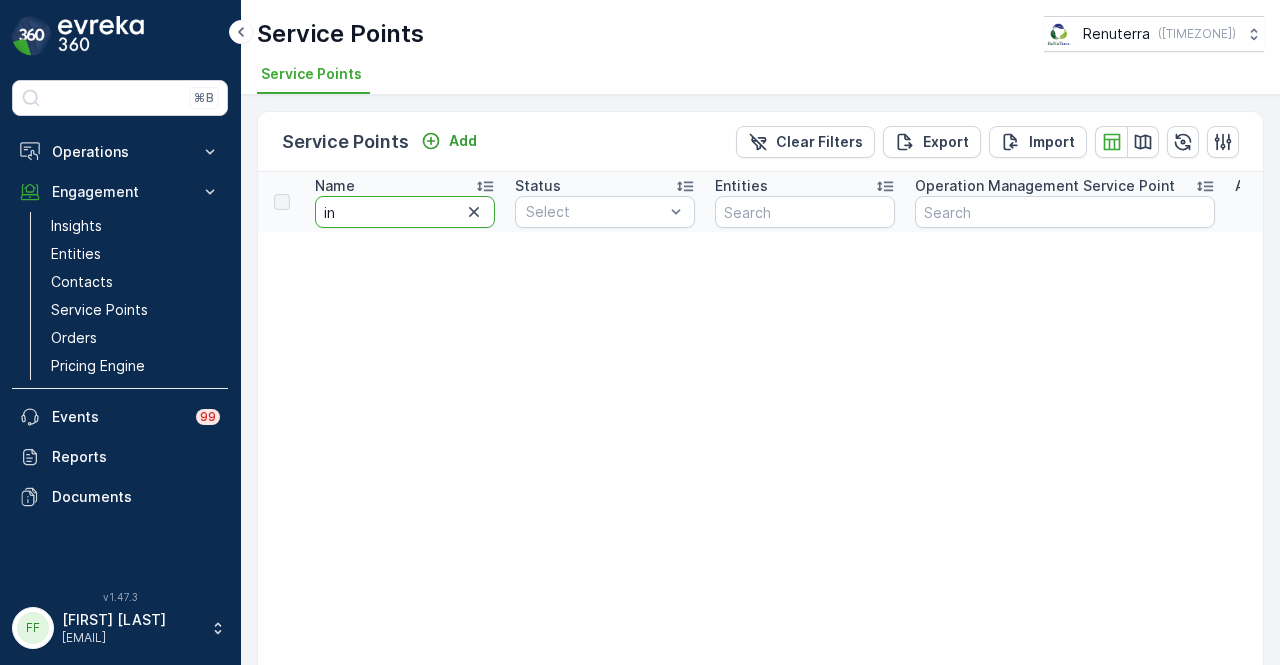 type on "i" 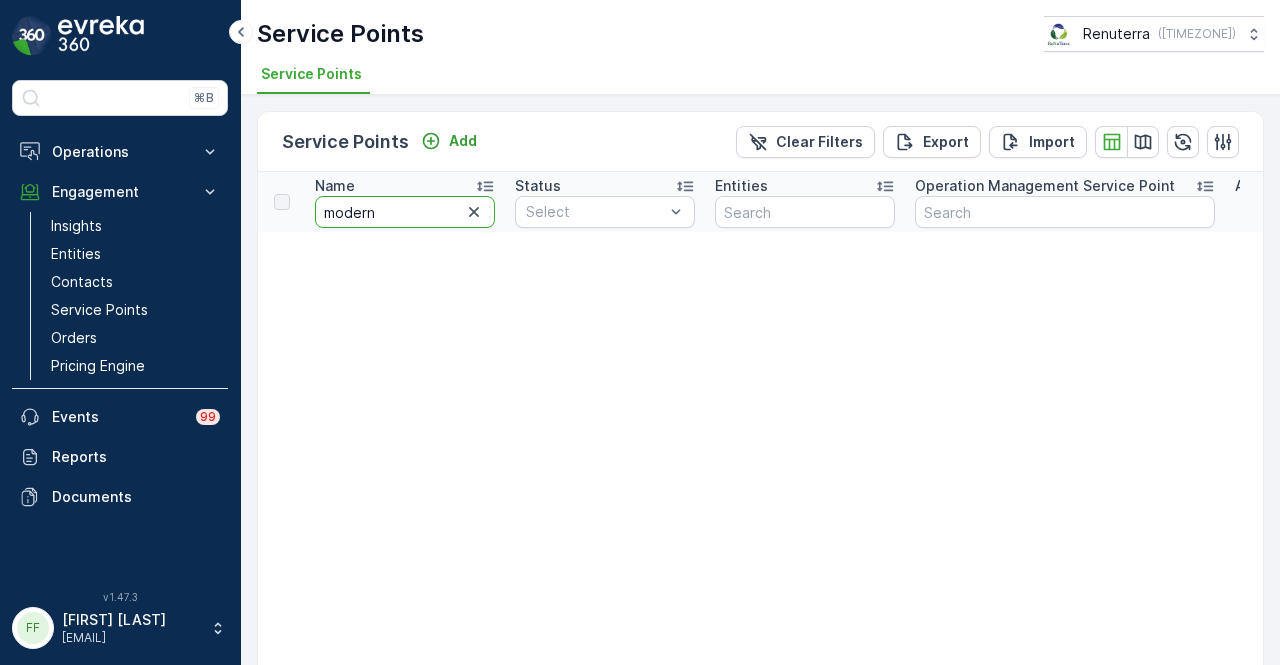 type on "modern" 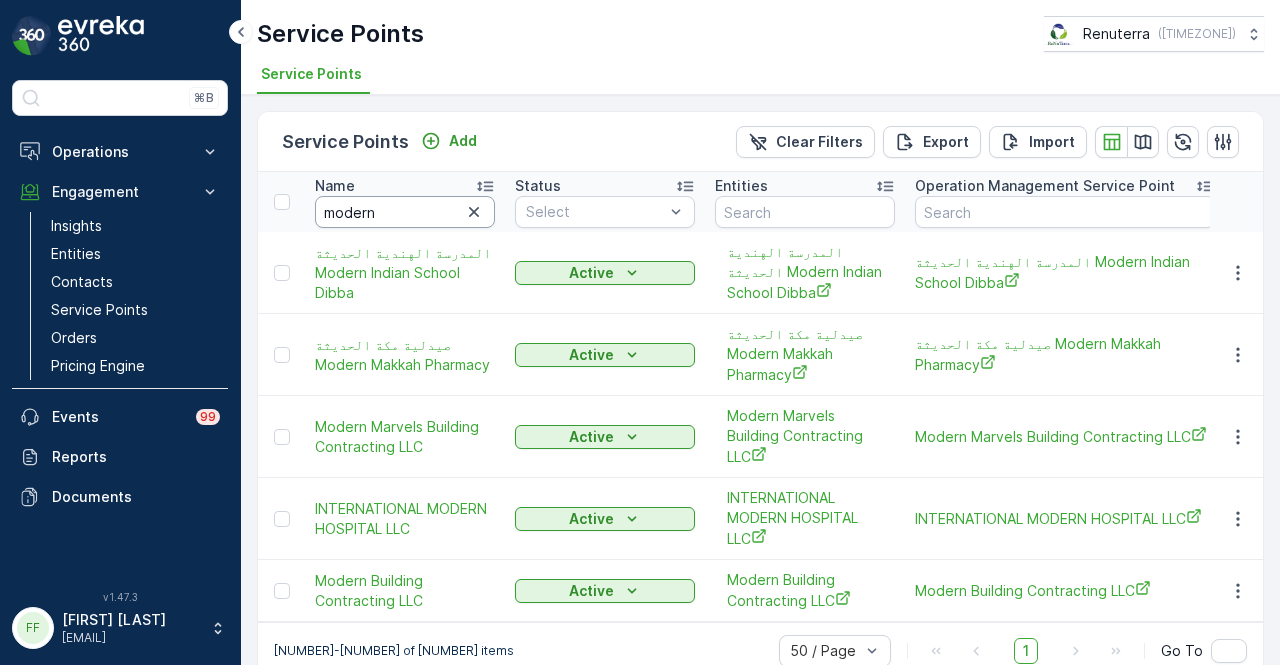 click on "modern" at bounding box center (405, 212) 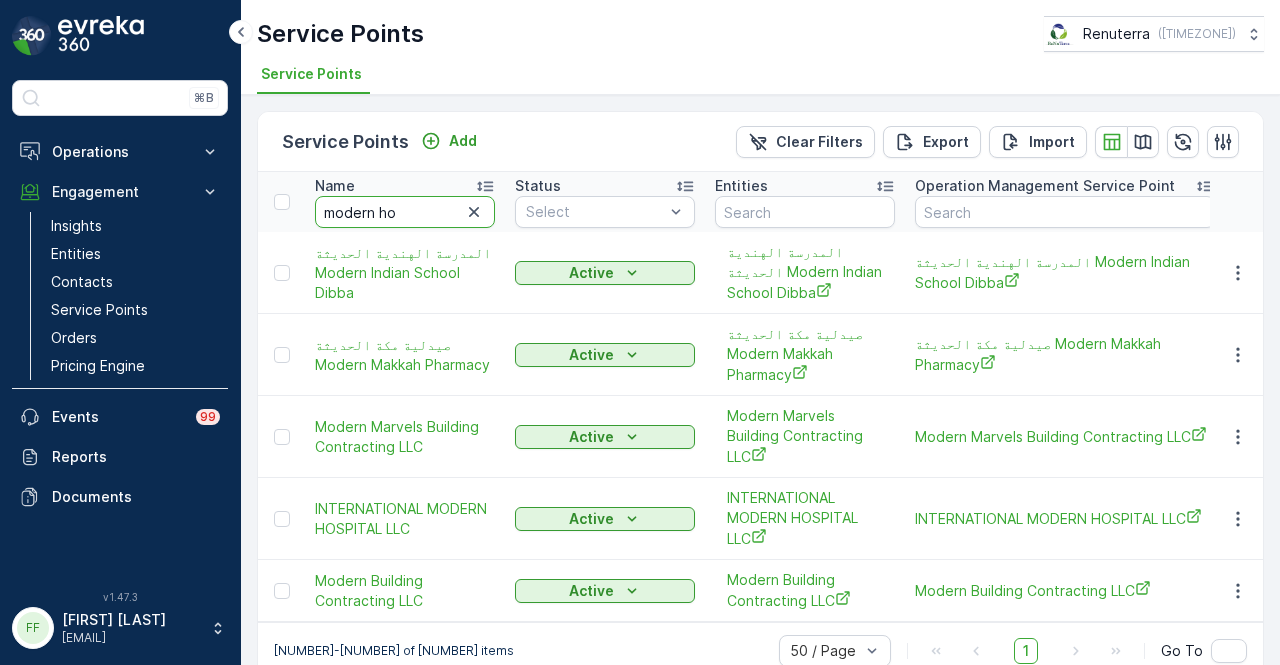 type on "modern hos" 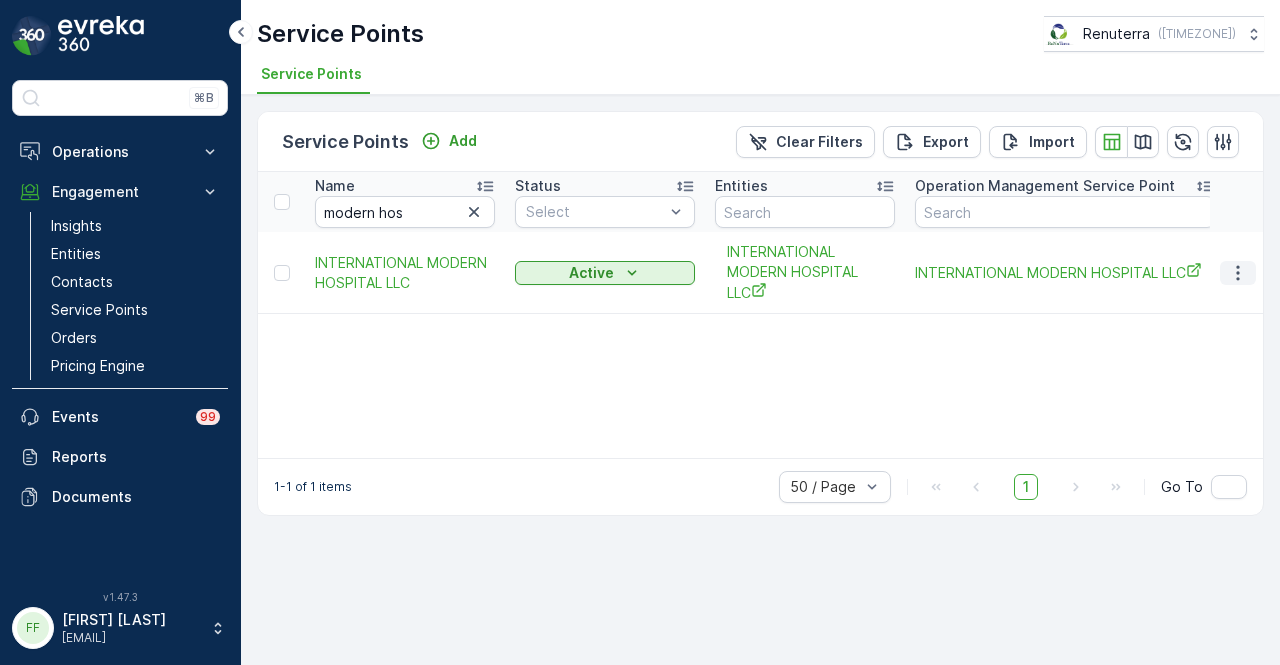 click at bounding box center (1238, 273) 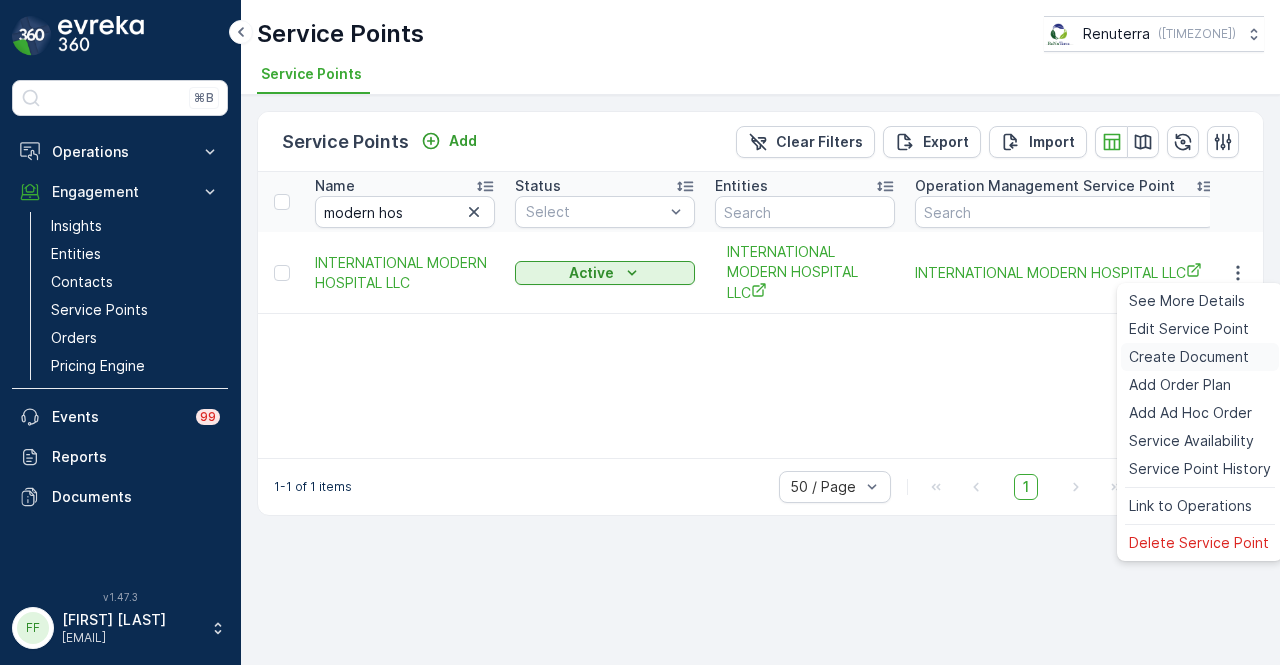 click on "Create Document" at bounding box center (1189, 357) 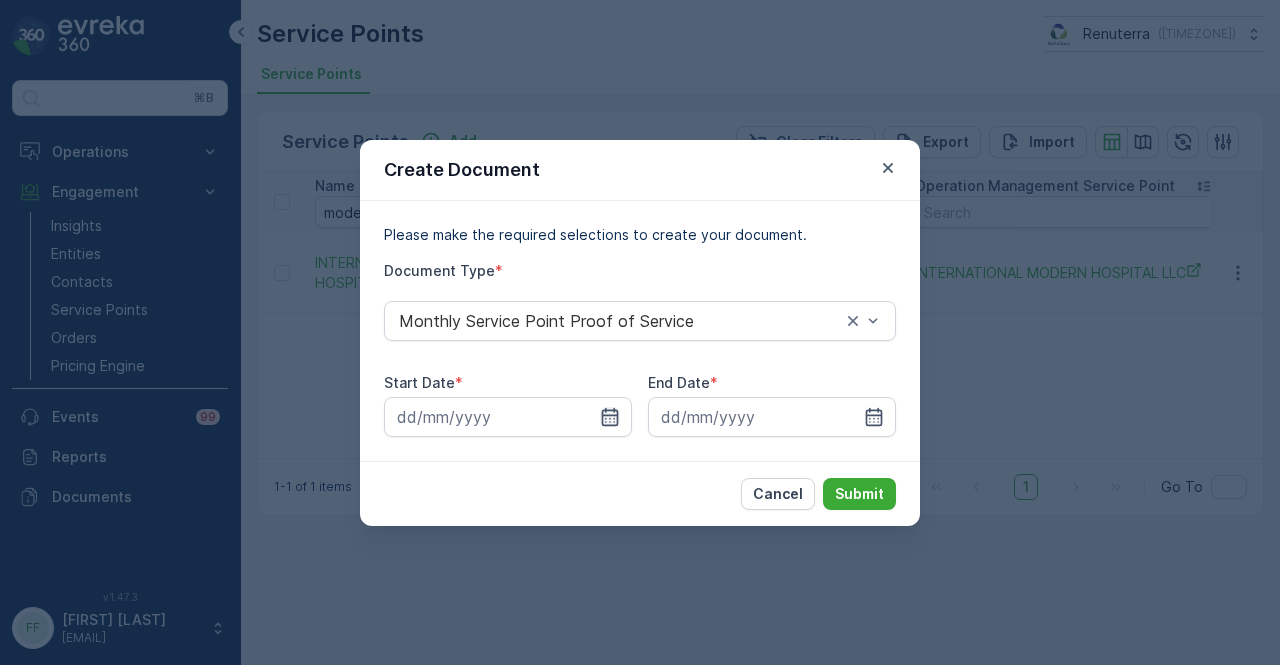 click 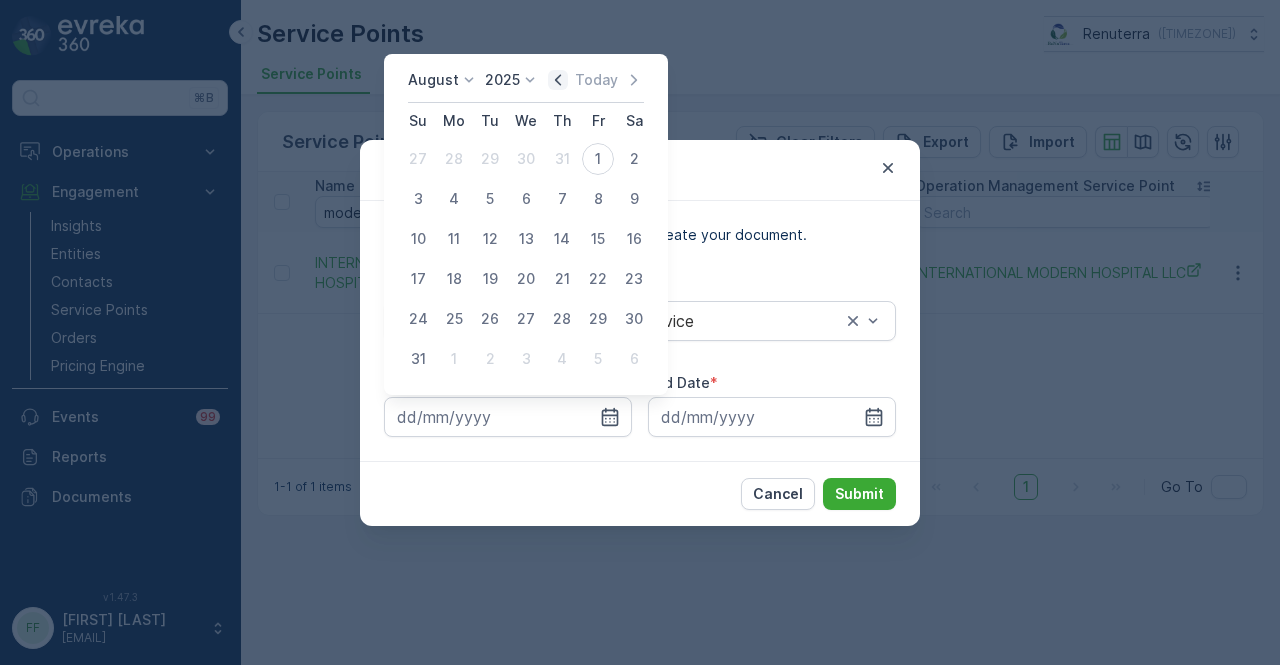 click 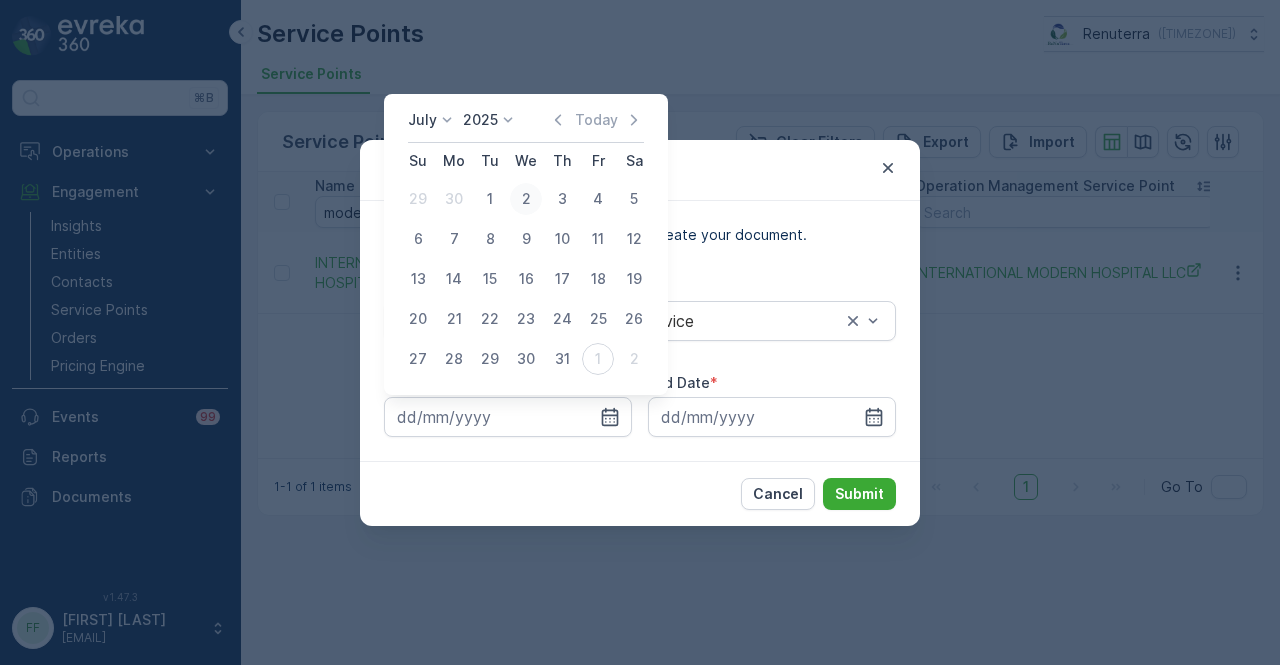 click on "2" at bounding box center (526, 199) 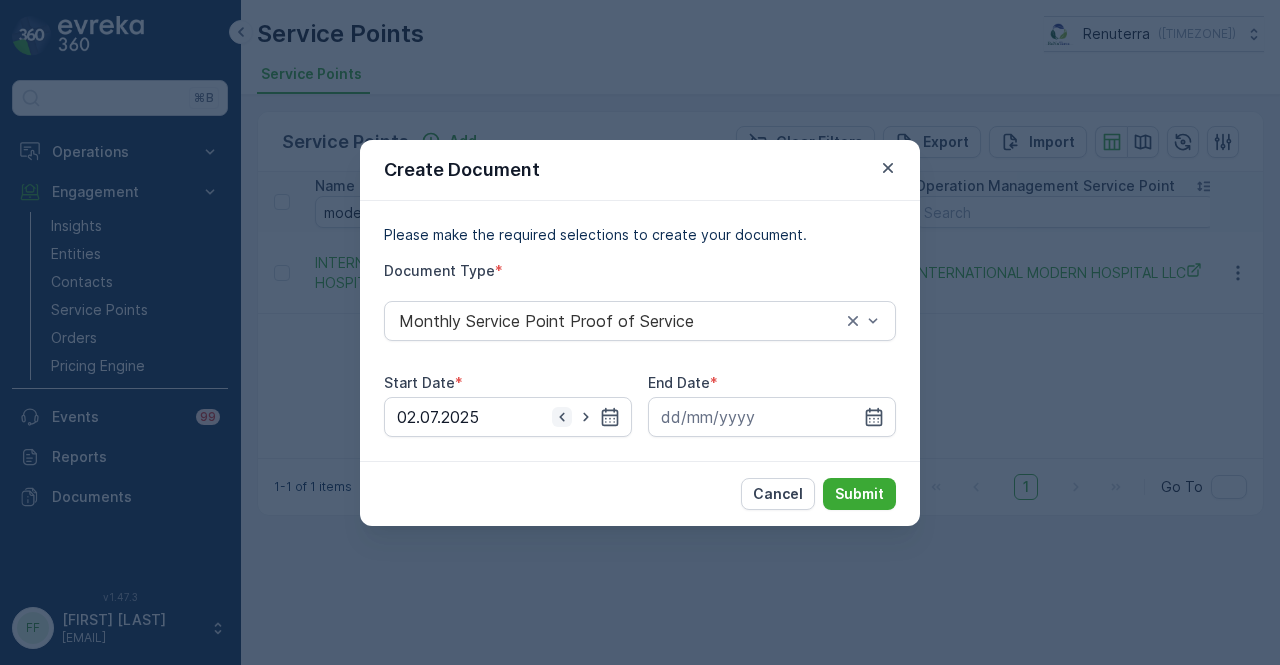click 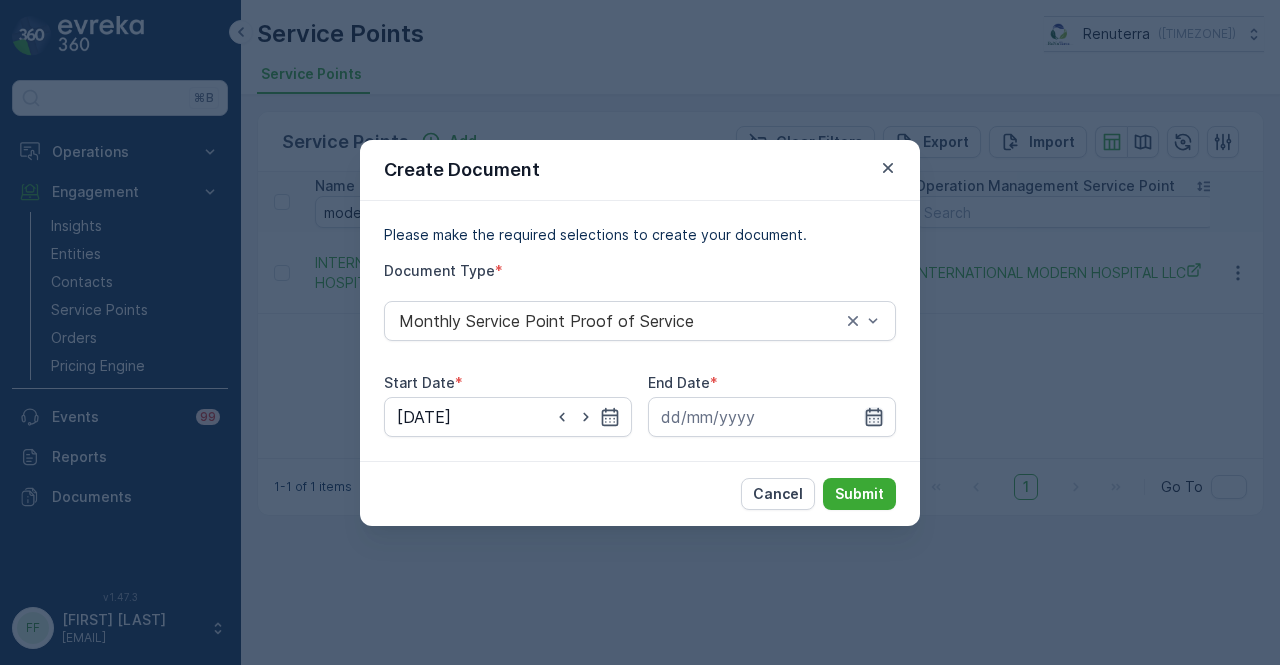 click 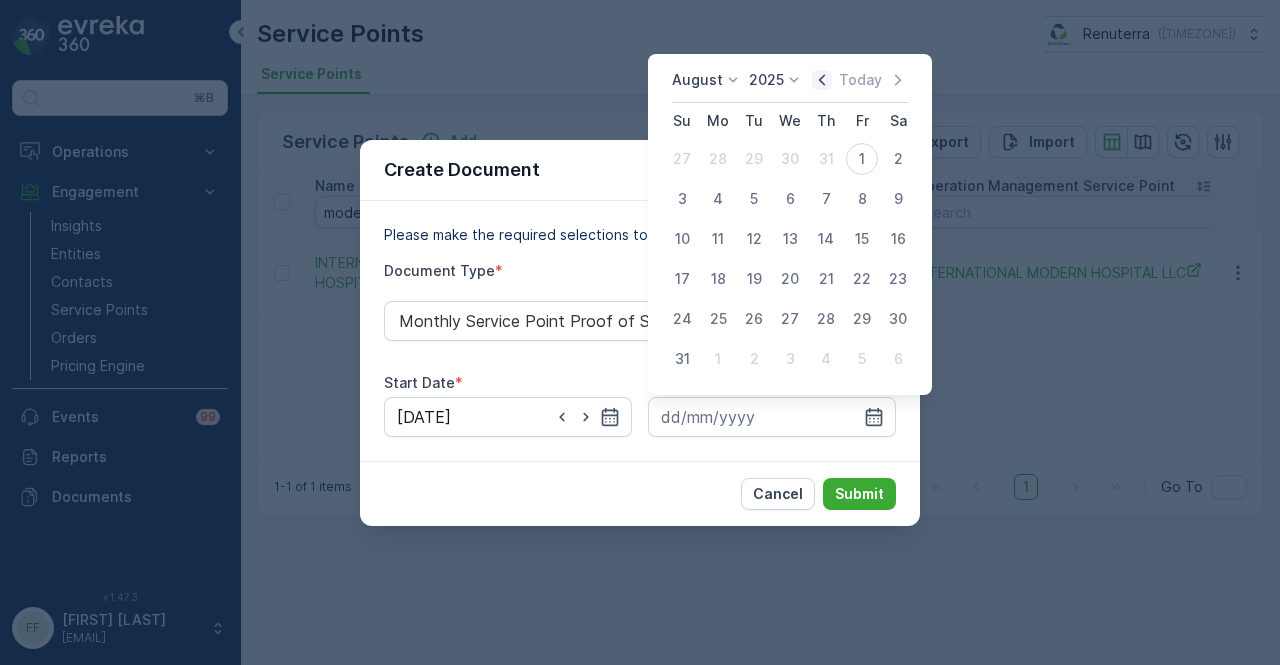 click 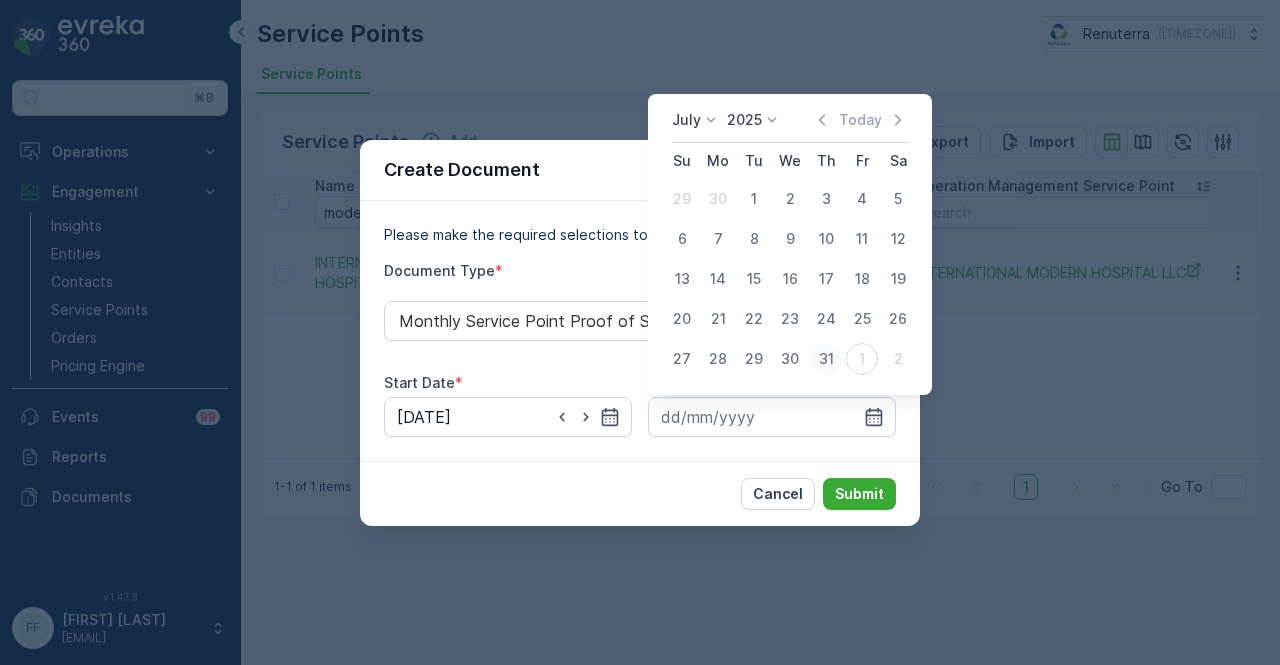 click on "31" at bounding box center (826, 359) 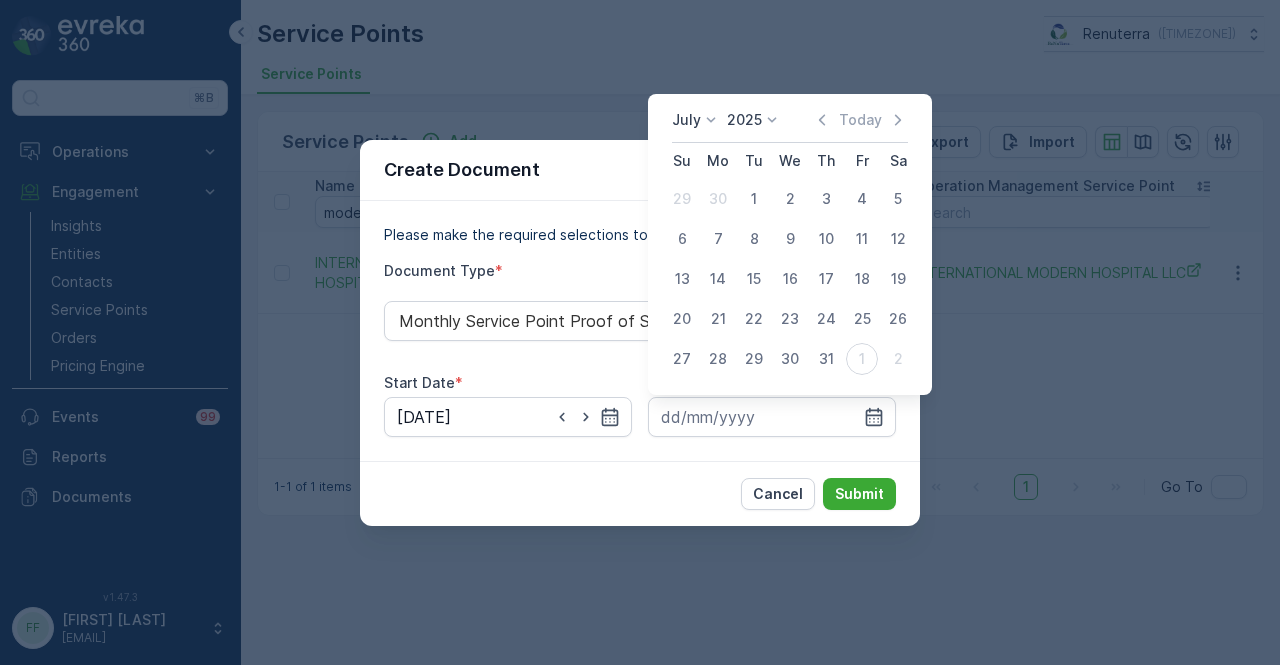 type on "31.07.2025" 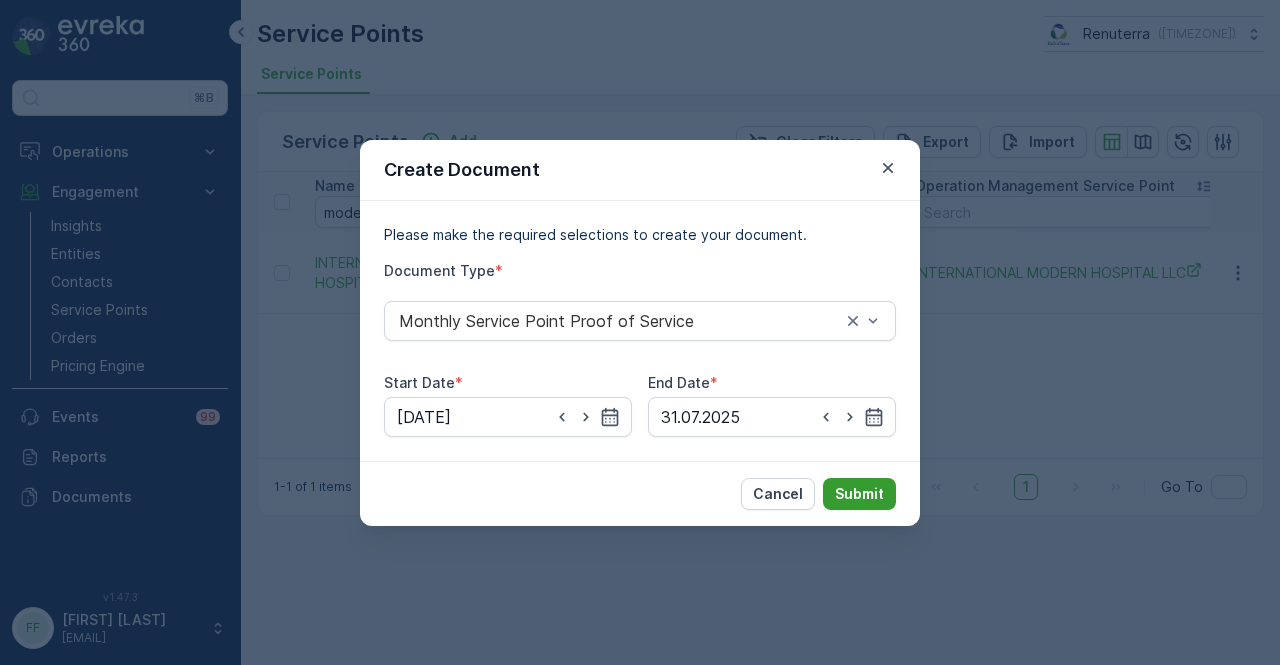 click on "Submit" at bounding box center (859, 494) 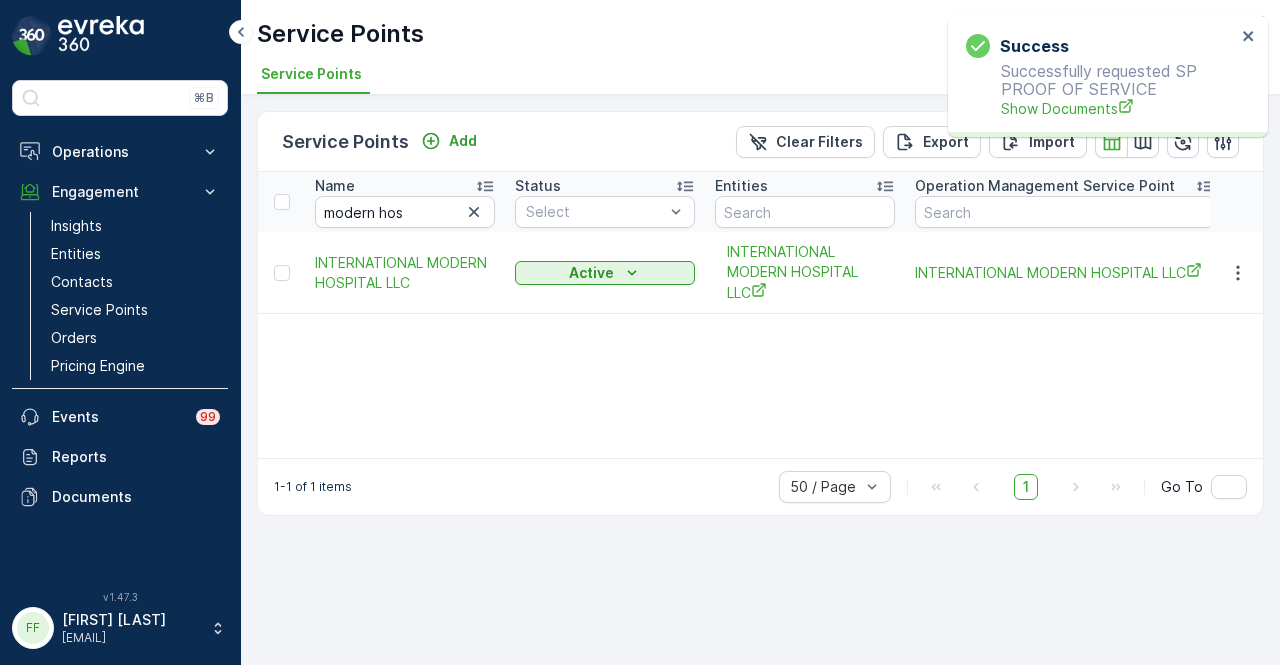 click on "Successfully requested SP PROOF OF SERVICE   Show Documents" at bounding box center (1101, 90) 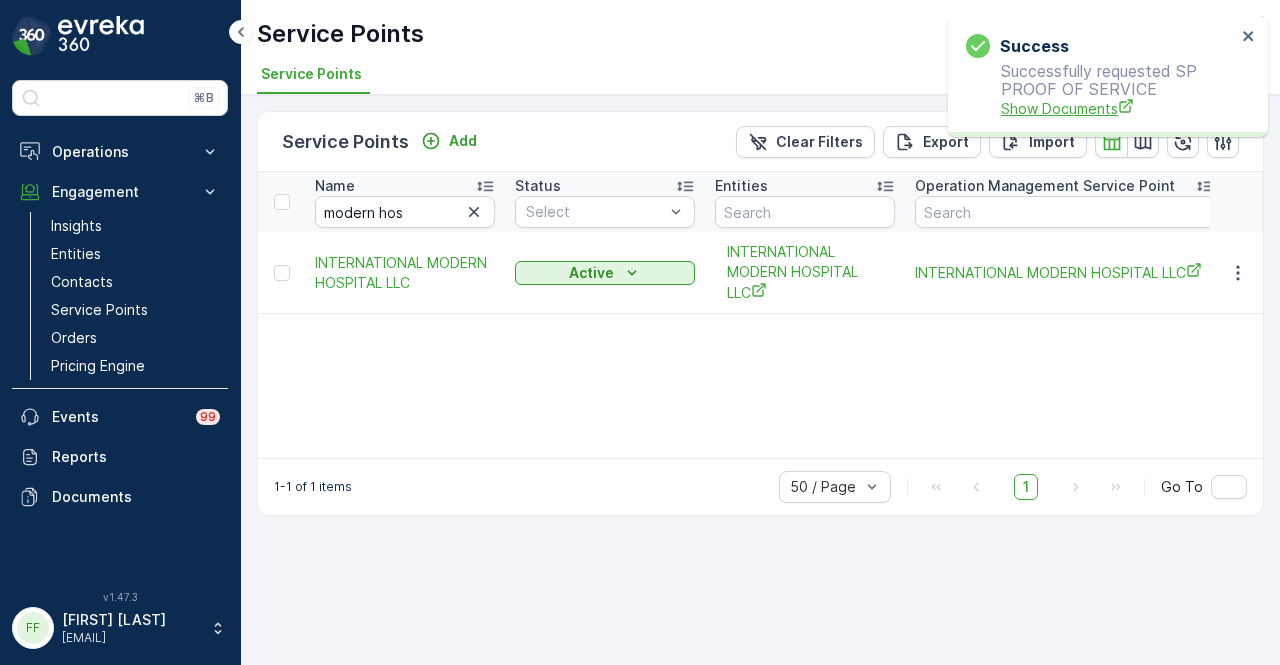 click on "Show Documents" at bounding box center [1118, 108] 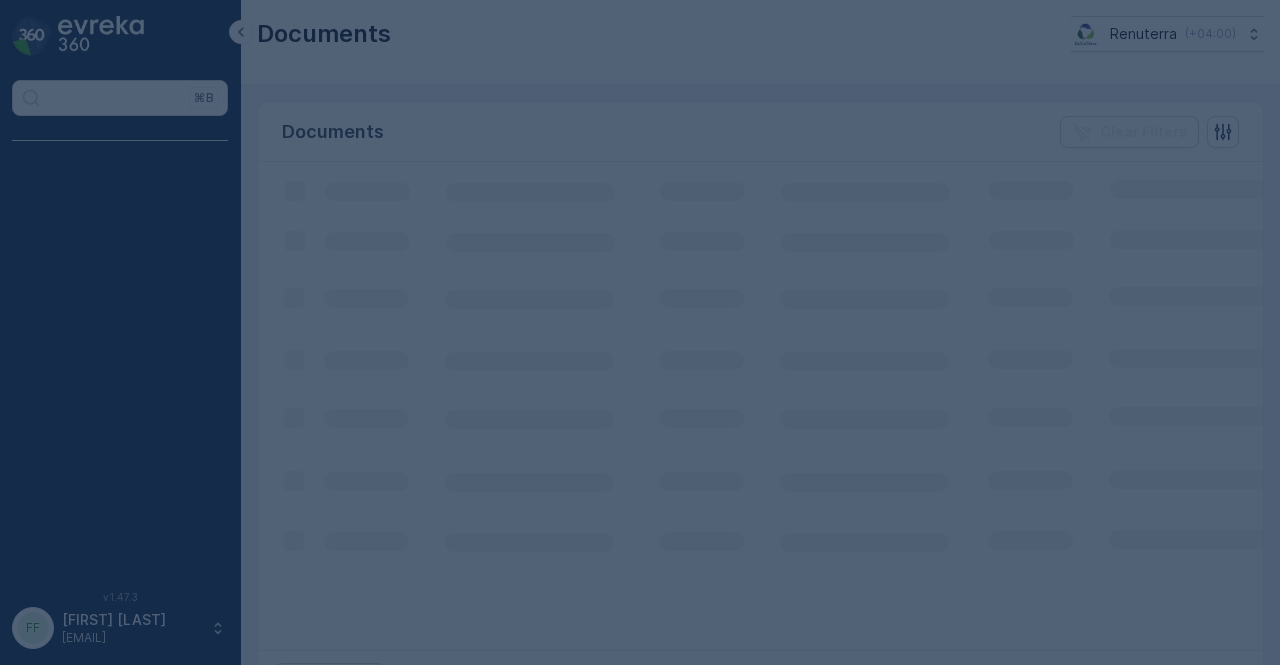 scroll, scrollTop: 0, scrollLeft: 0, axis: both 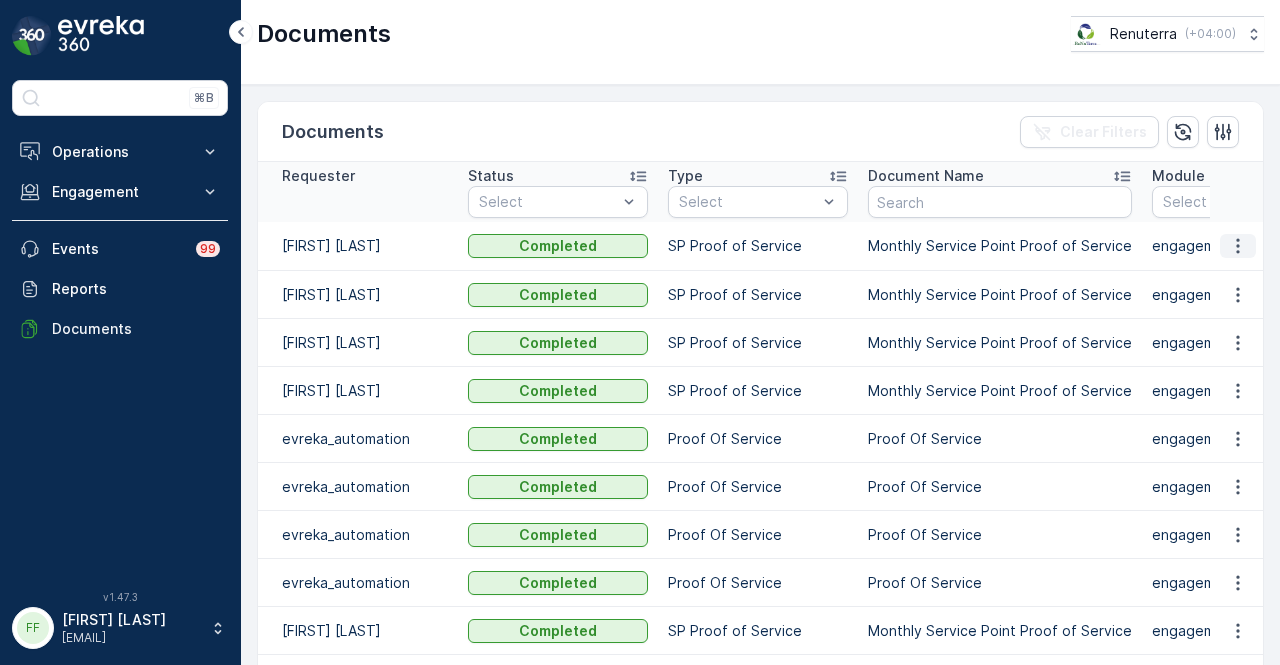 click 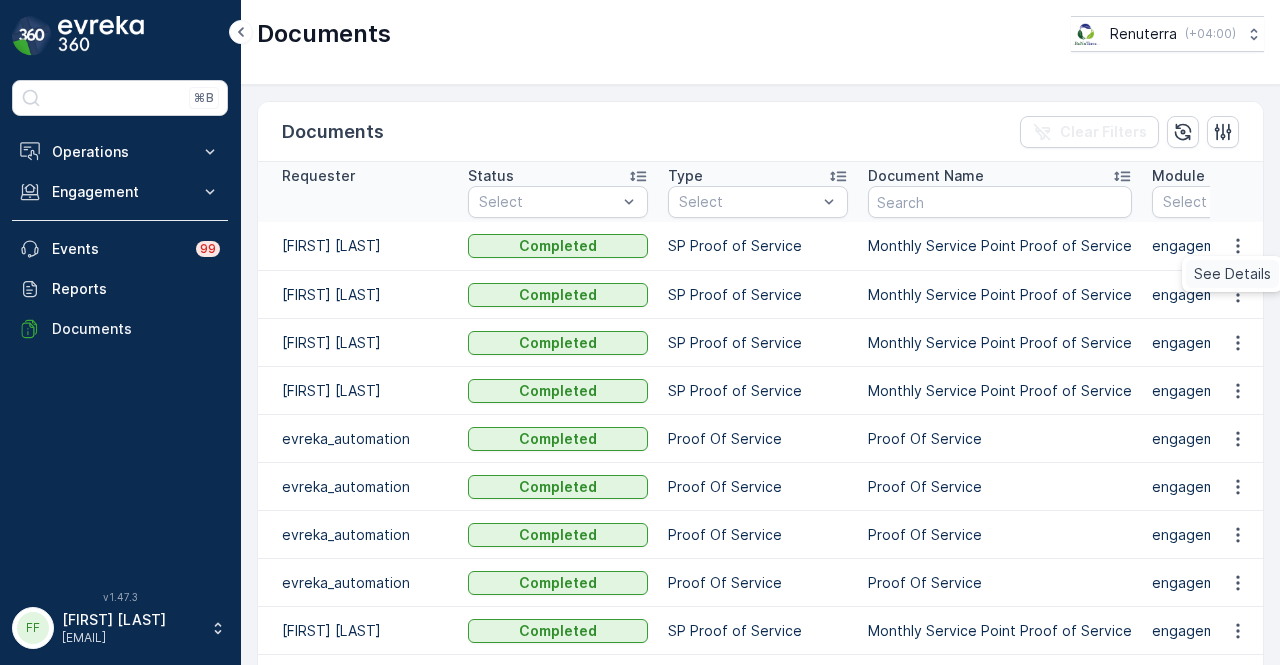 click on "See Details" at bounding box center (1232, 274) 